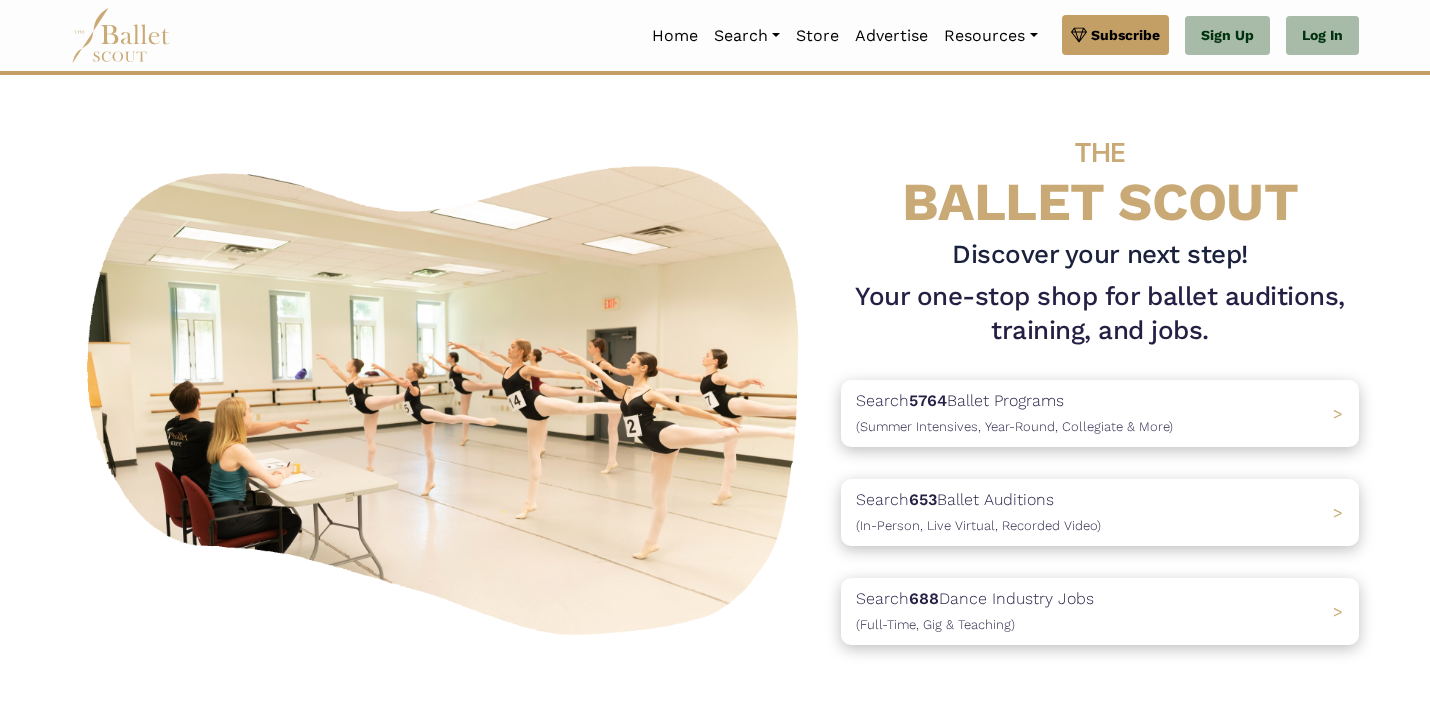 scroll, scrollTop: 0, scrollLeft: 0, axis: both 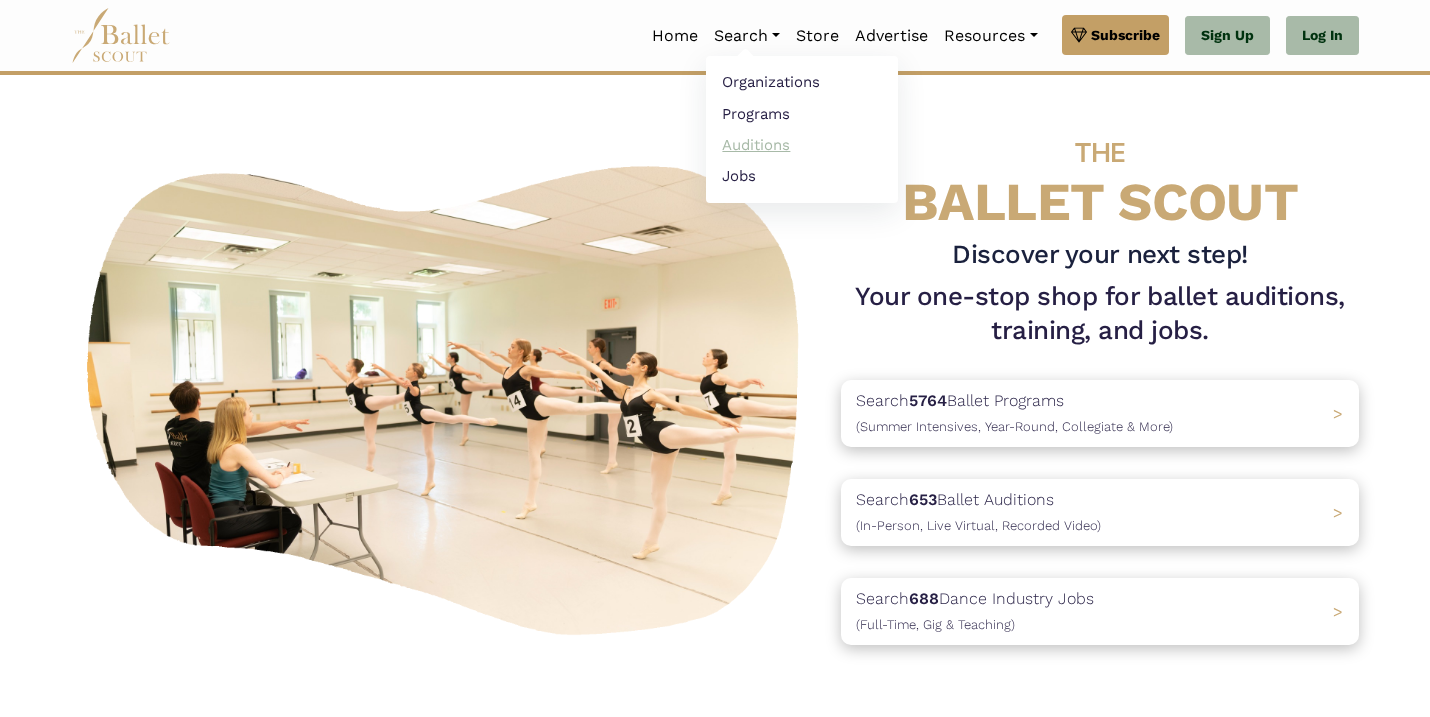 click on "Auditions" at bounding box center [802, 144] 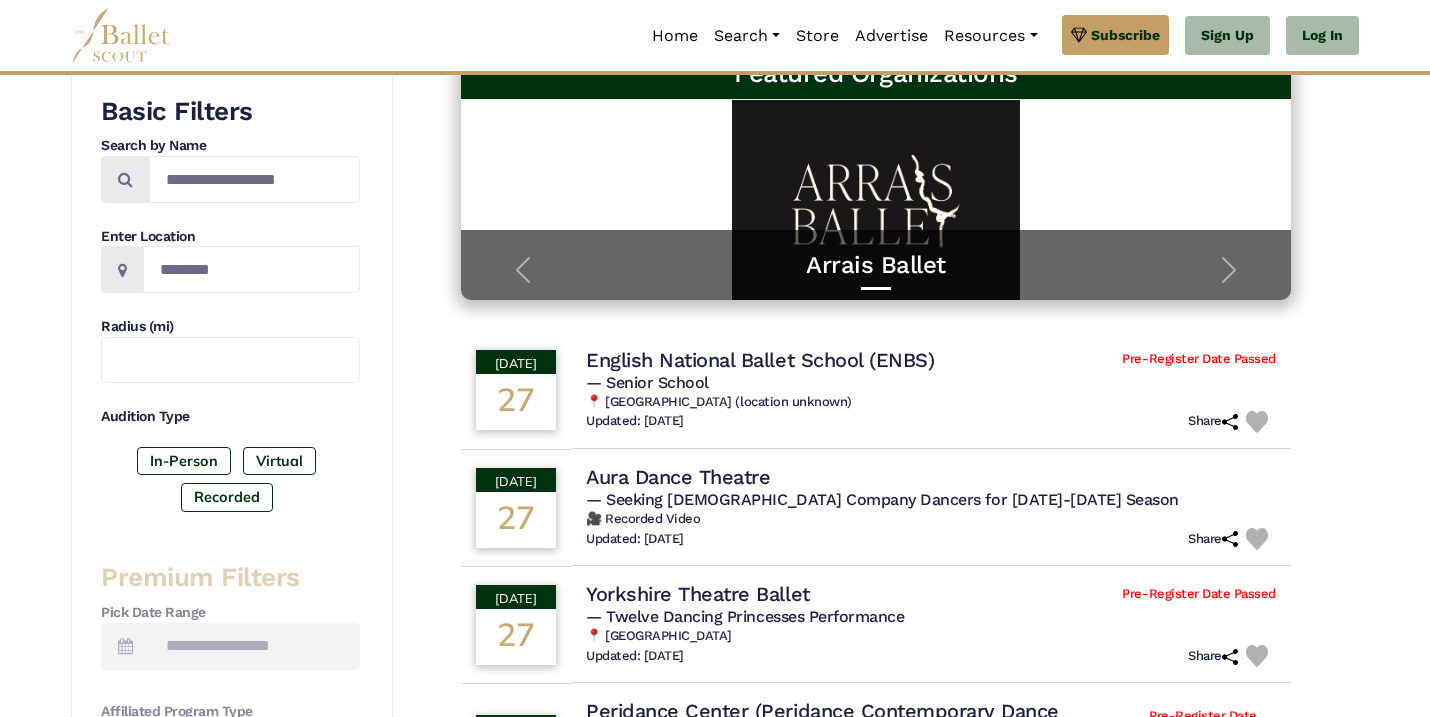 scroll, scrollTop: 342, scrollLeft: 0, axis: vertical 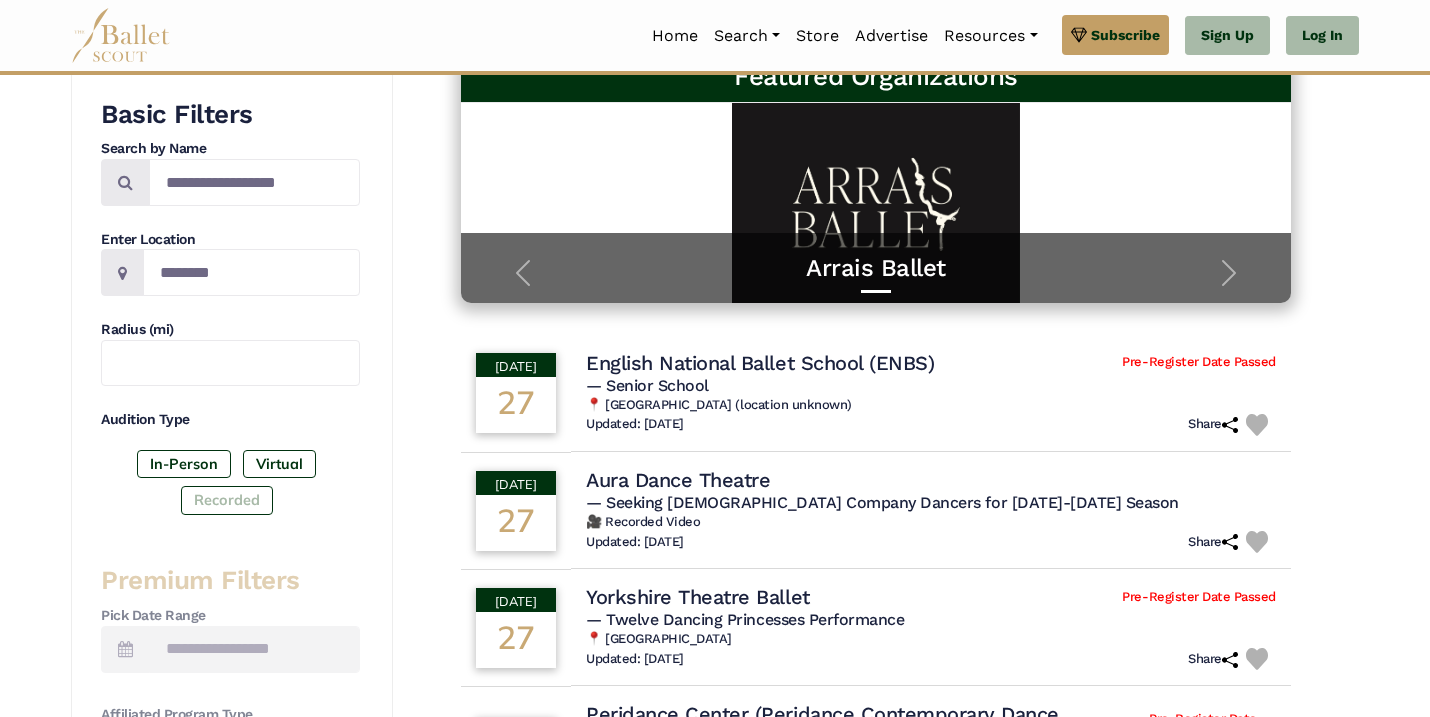 click on "Recorded" at bounding box center [227, 500] 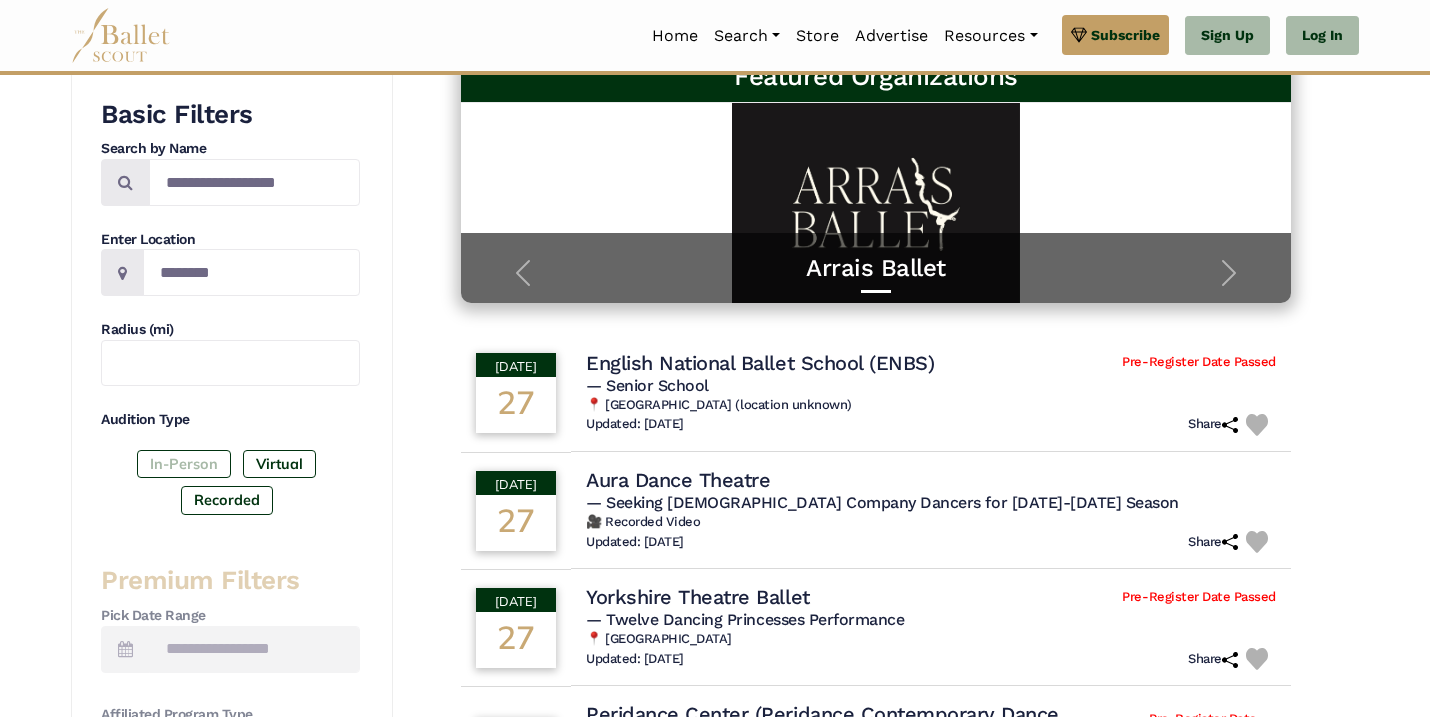 click on "In-Person" at bounding box center [184, 464] 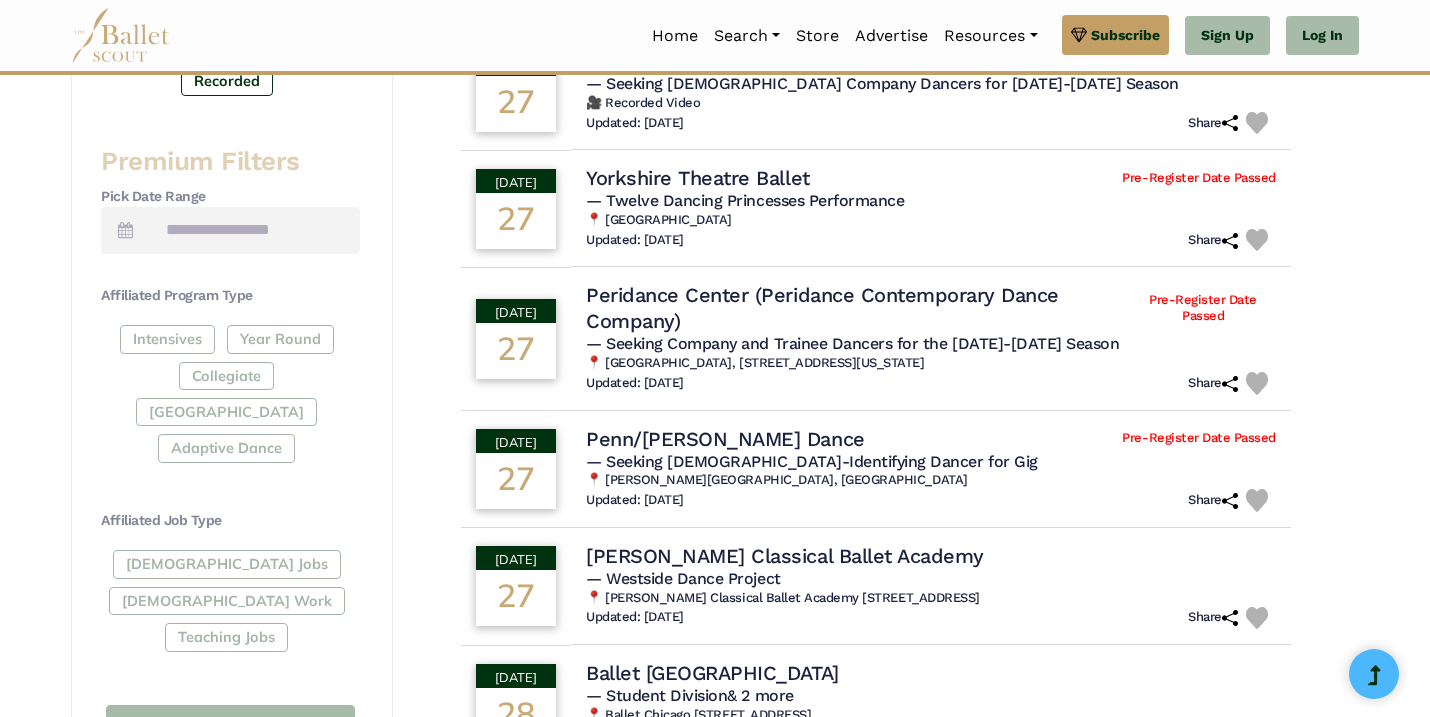scroll, scrollTop: 811, scrollLeft: 0, axis: vertical 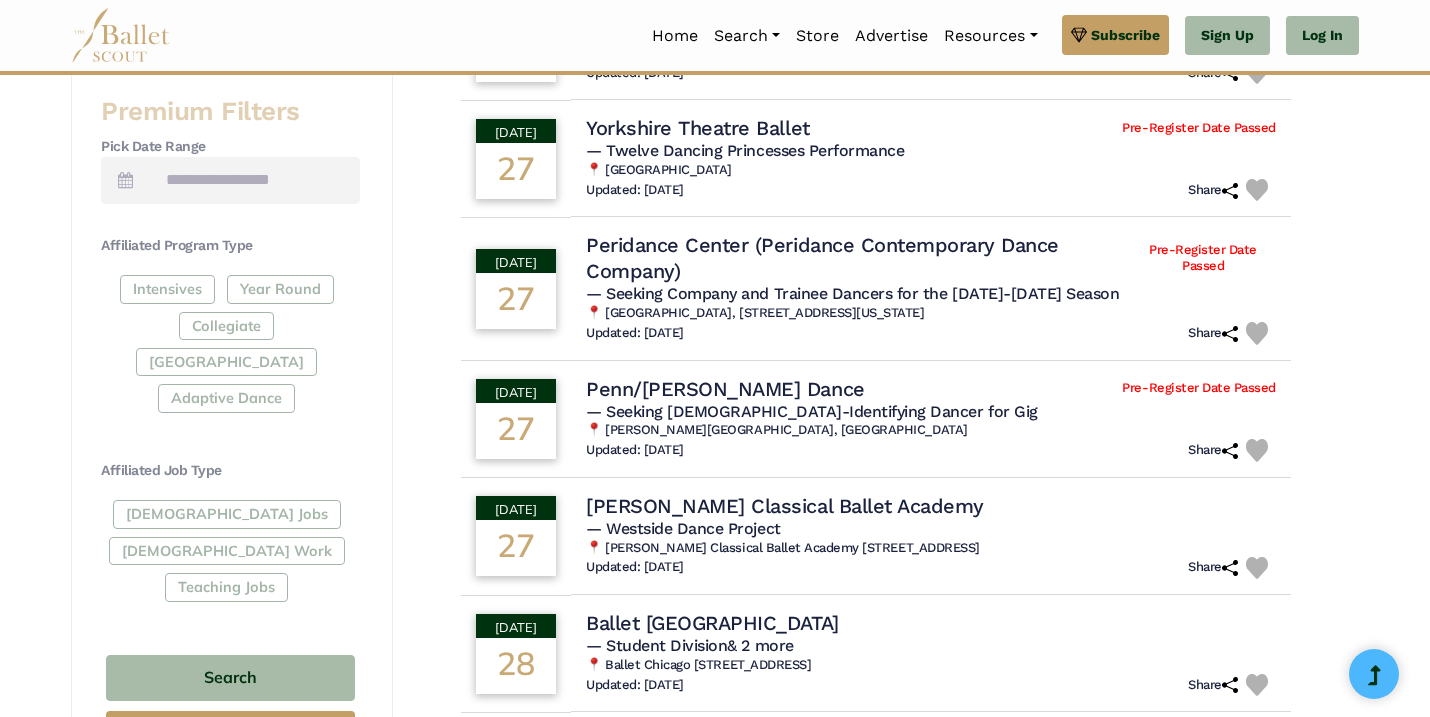 click on "Full-Time Jobs
Gig Work
Teaching Jobs" at bounding box center (230, 554) 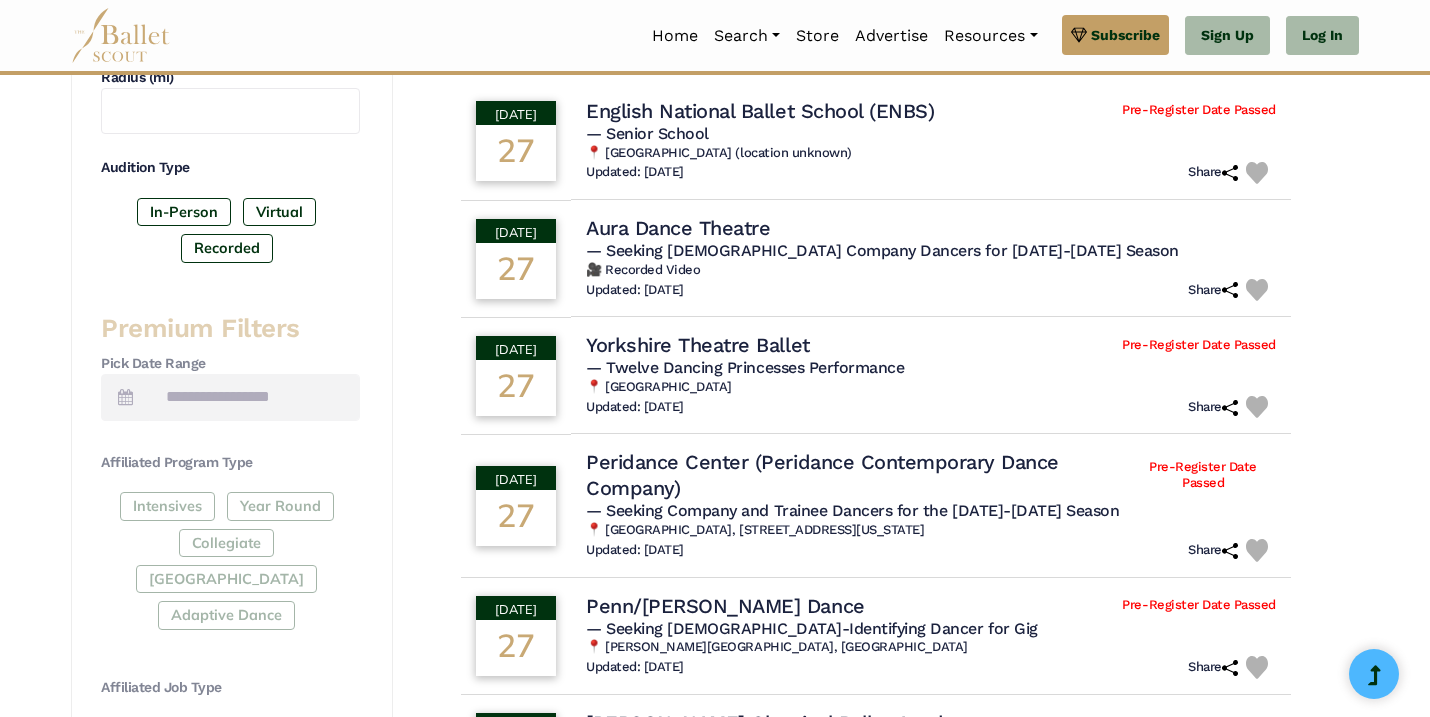 scroll, scrollTop: 595, scrollLeft: 0, axis: vertical 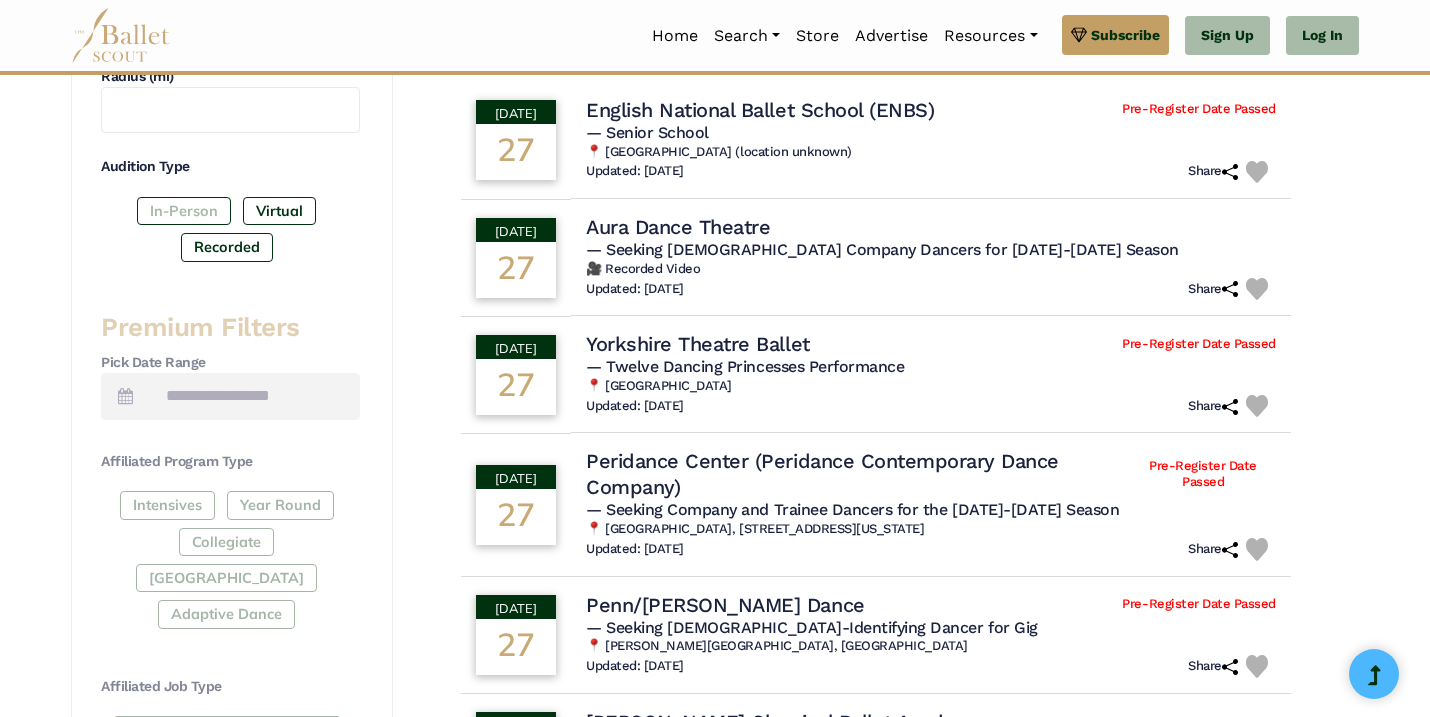 click on "In-Person" at bounding box center [184, 211] 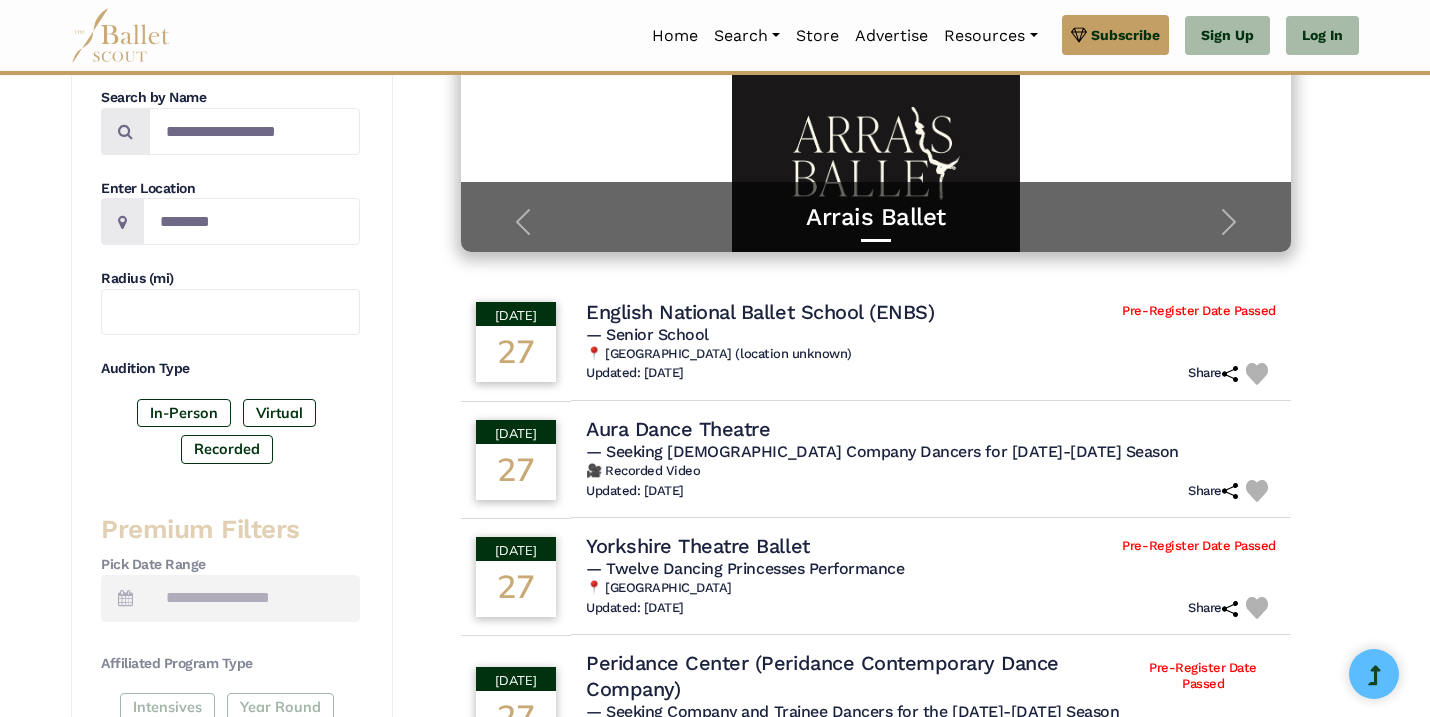 scroll, scrollTop: 384, scrollLeft: 0, axis: vertical 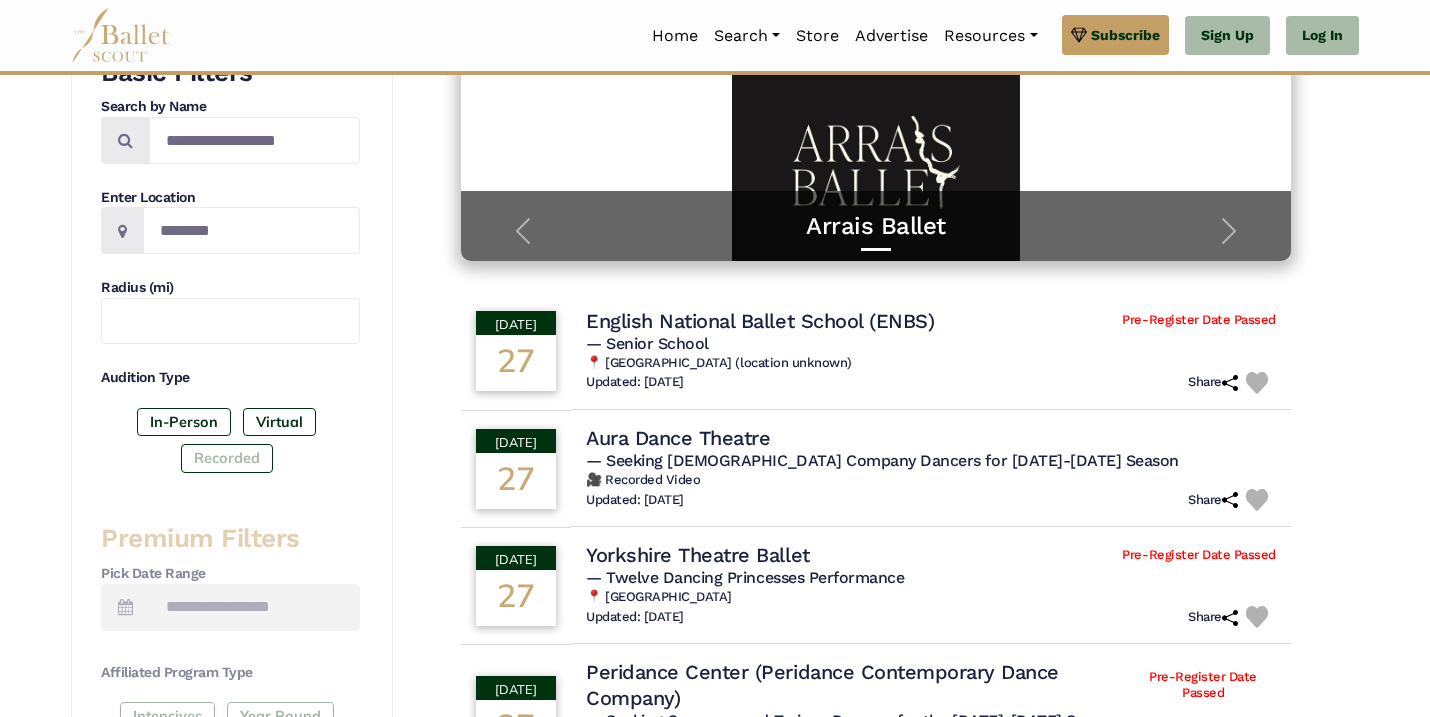 click on "Recorded" at bounding box center (227, 458) 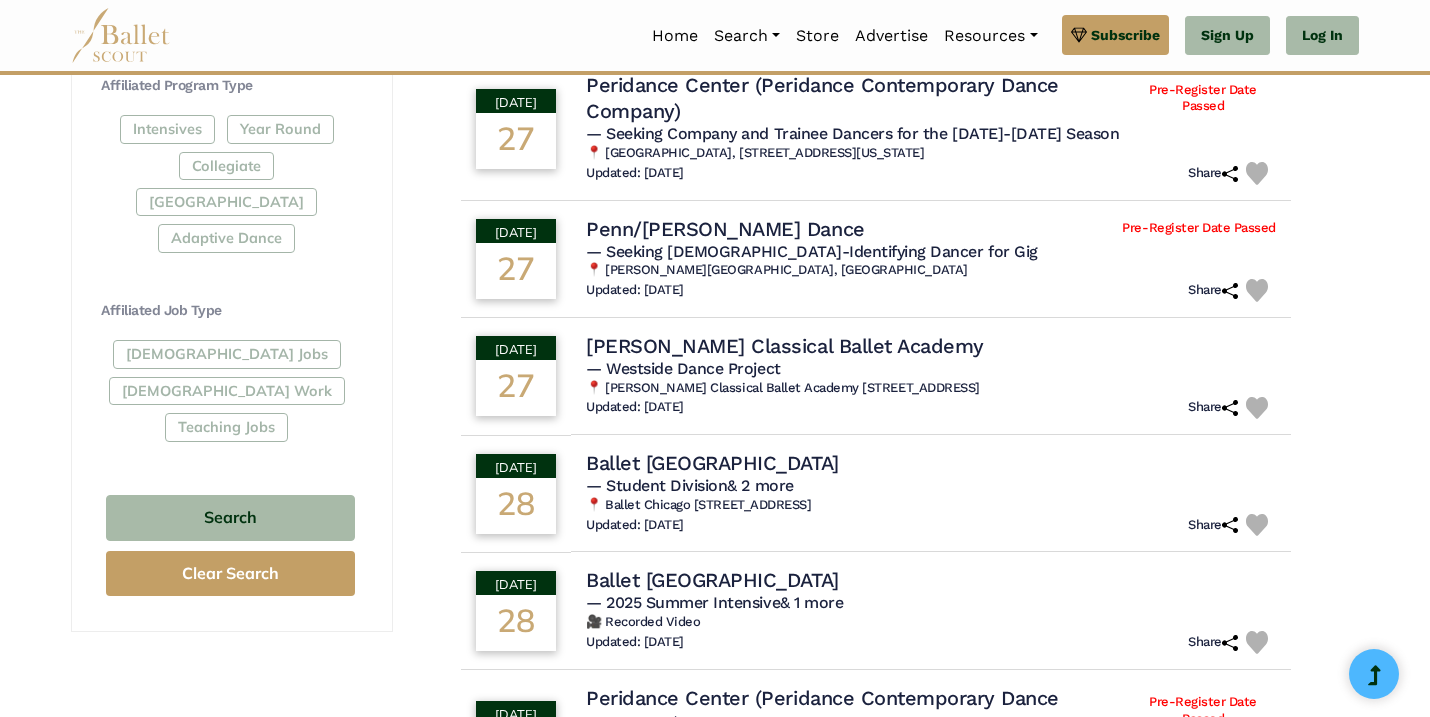 scroll, scrollTop: 927, scrollLeft: 0, axis: vertical 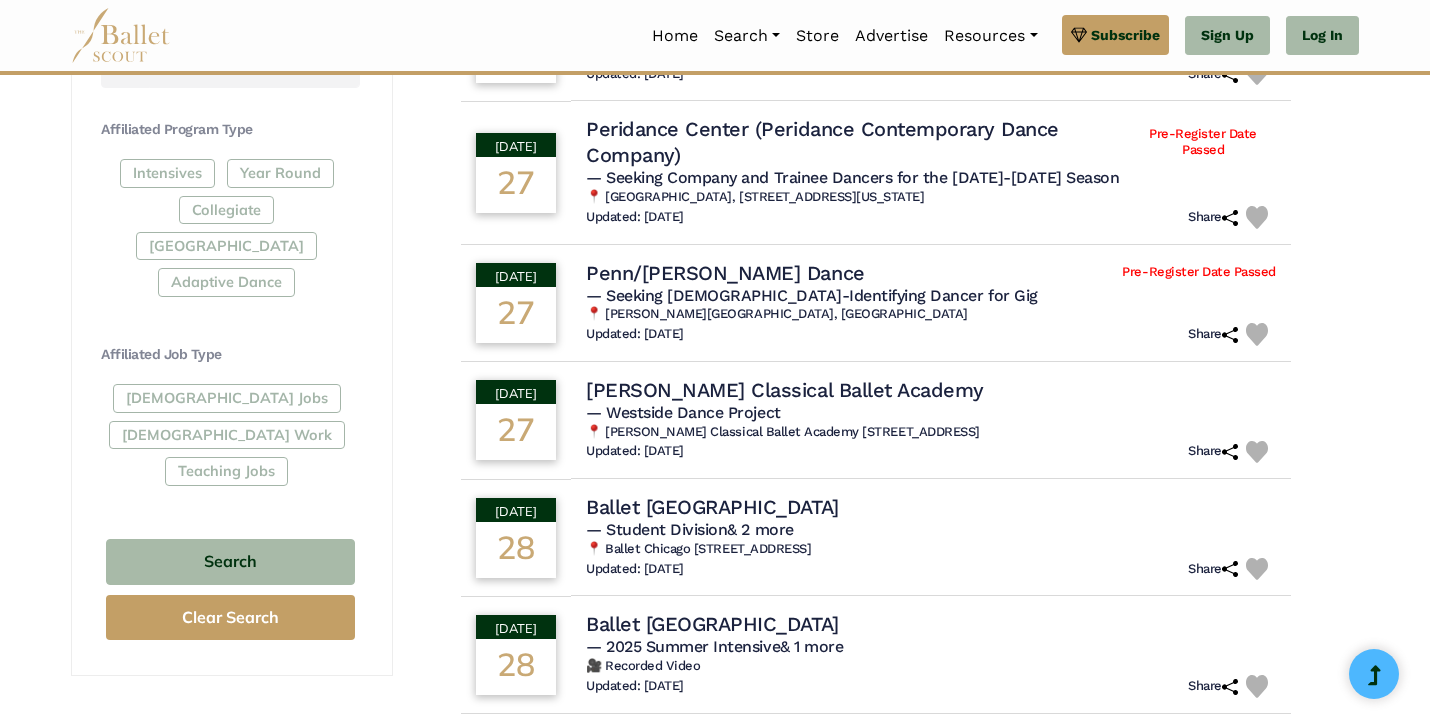 click on "Full-Time Jobs
Gig Work
Teaching Jobs" at bounding box center (230, 438) 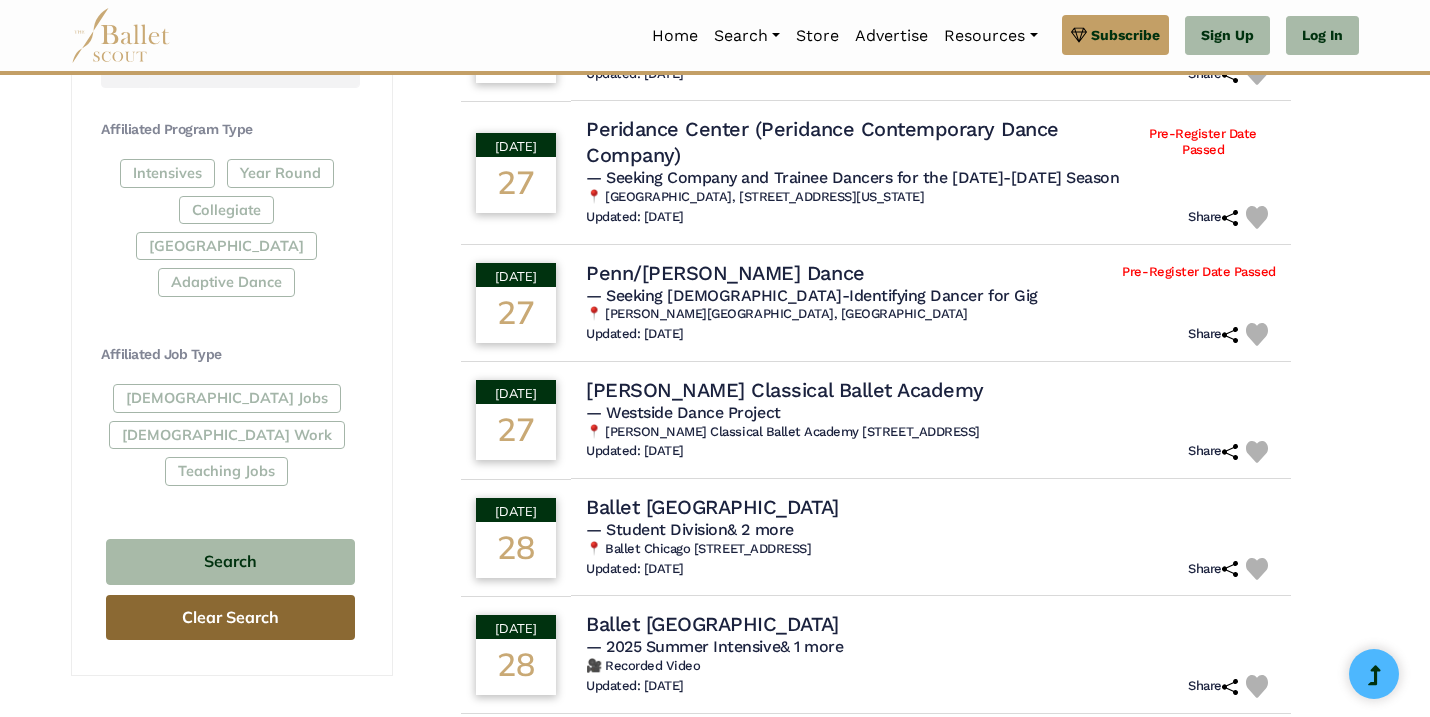 click on "Clear Search" at bounding box center [230, 617] 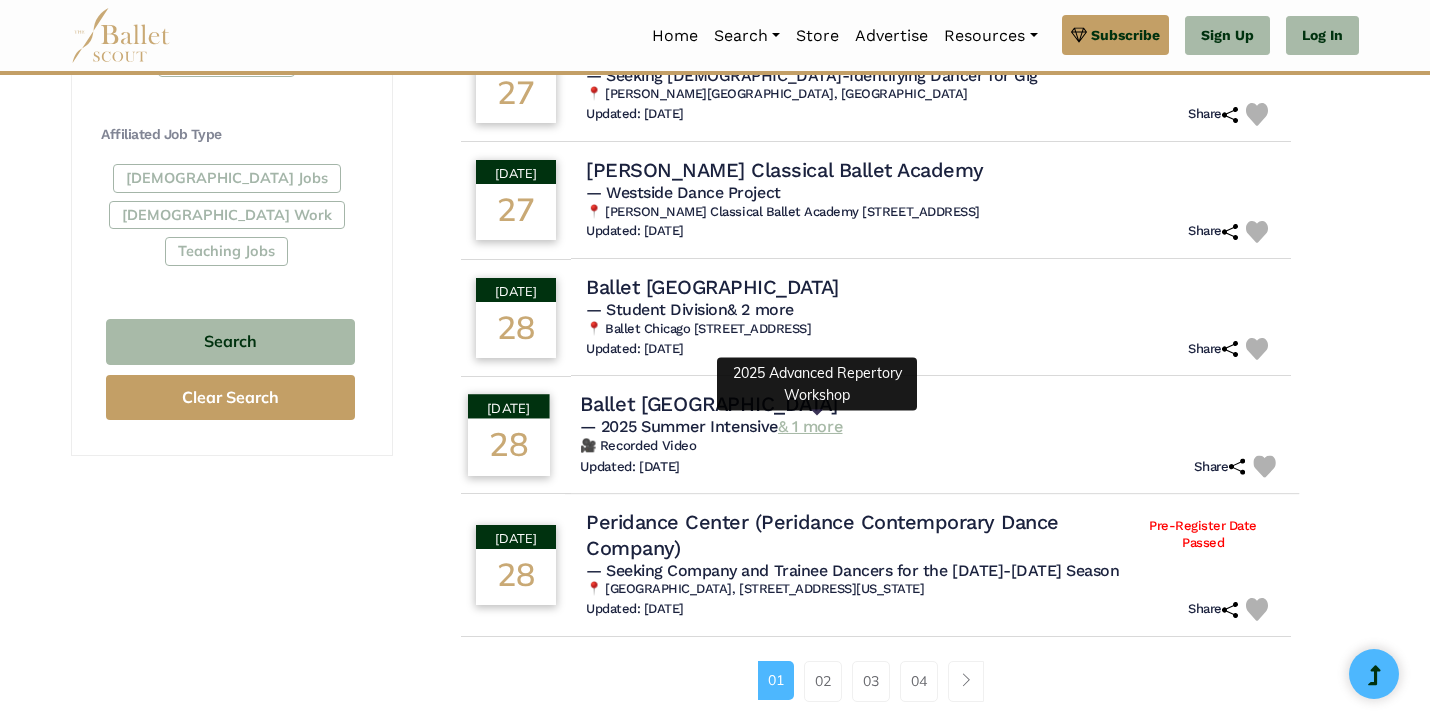 scroll, scrollTop: 1151, scrollLeft: 0, axis: vertical 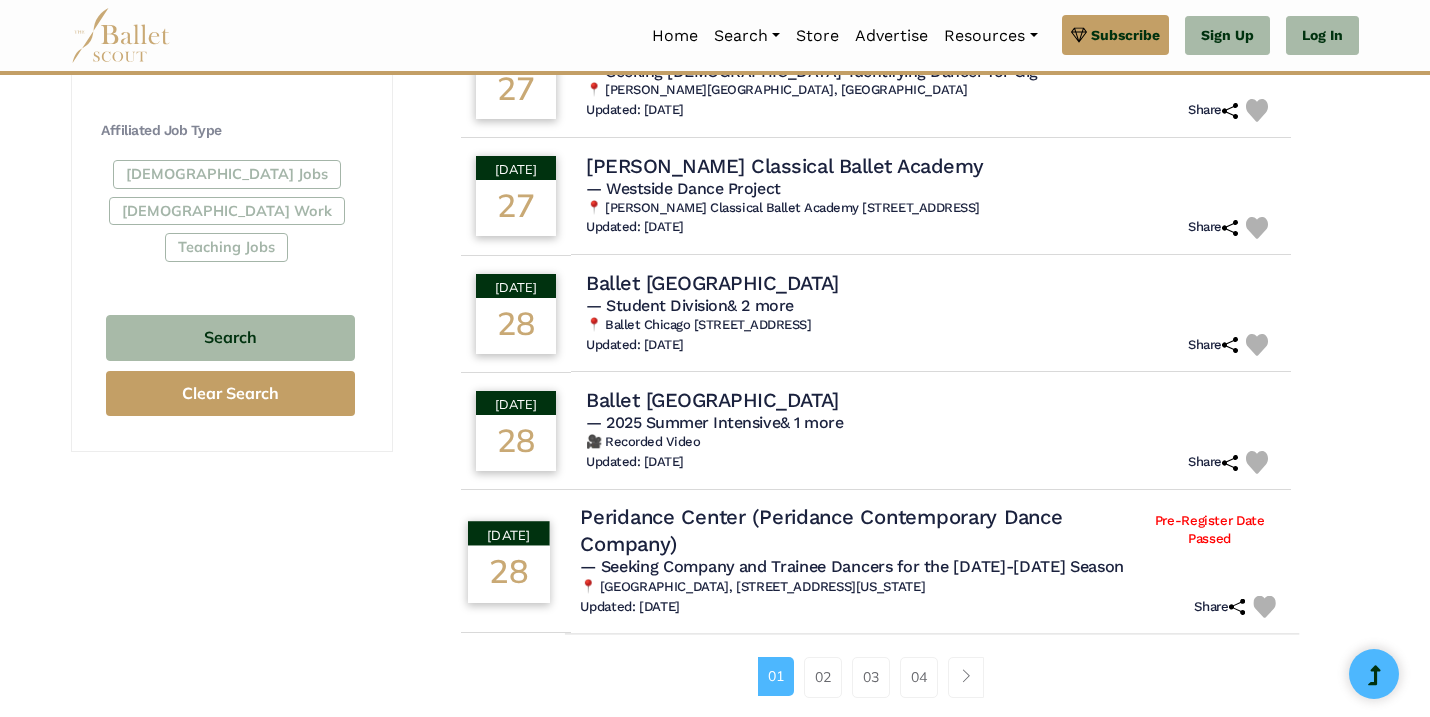 click on "Peridance Center (Peridance Contemporary Dance Company)" at bounding box center (857, 529) 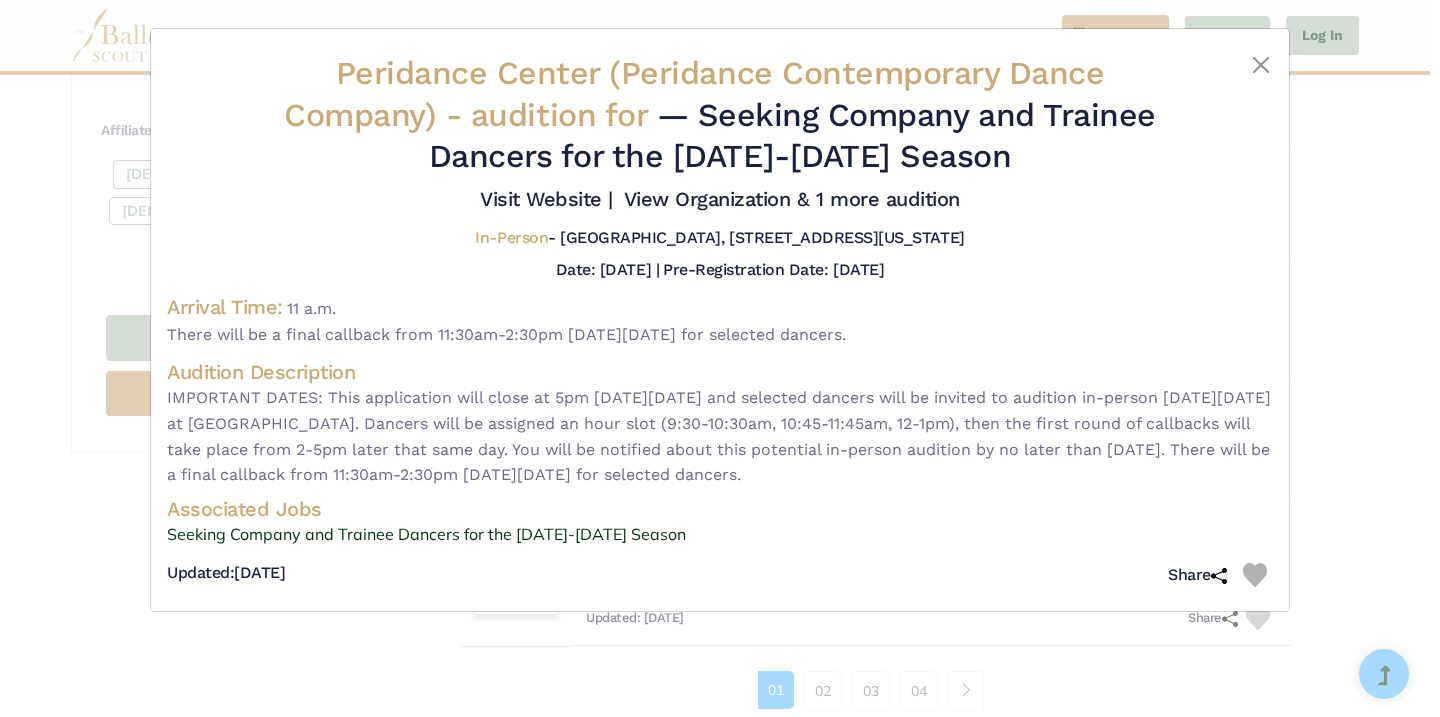 click on "Peridance Center (Peridance Contemporary Dance Company)
-
audition for
— Seeking Company and Trainee Dancers for the 2025-2026 Season
Visit Website |" at bounding box center [720, 358] 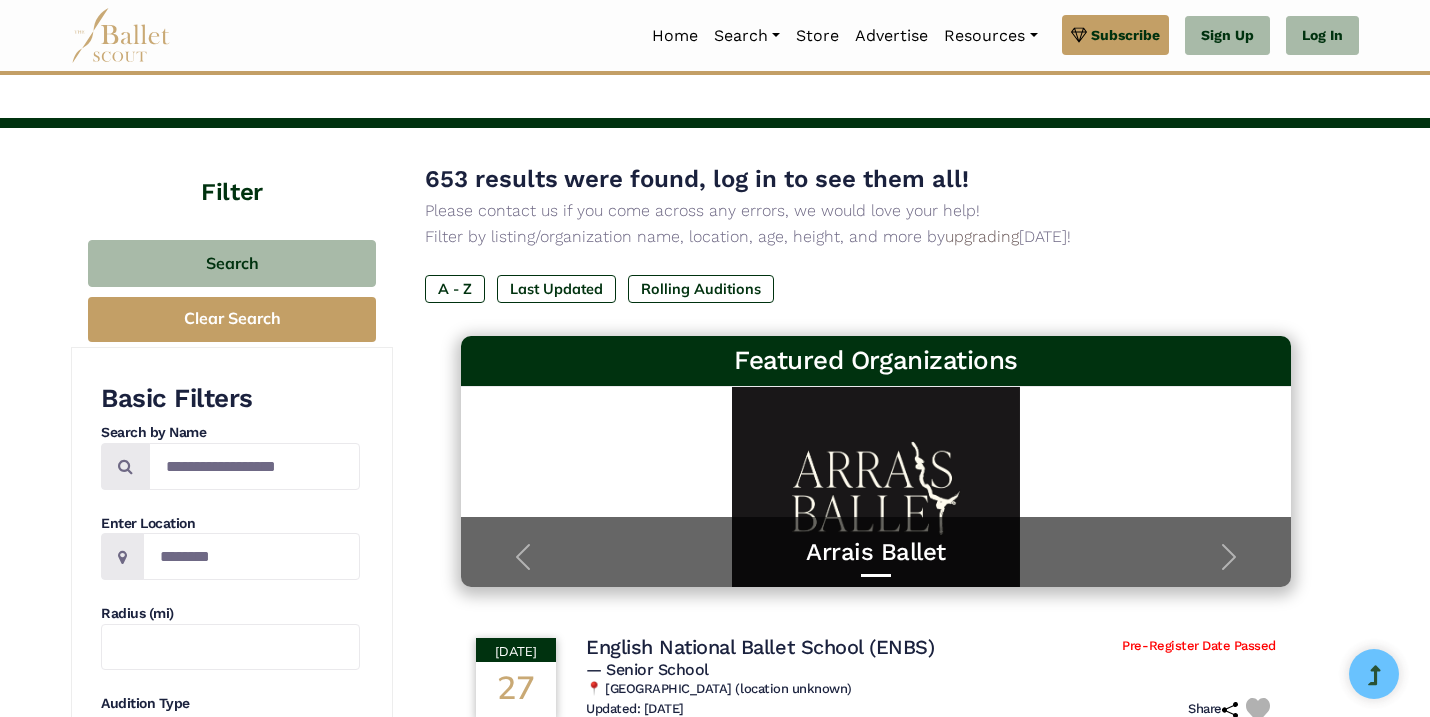 scroll, scrollTop: 0, scrollLeft: 0, axis: both 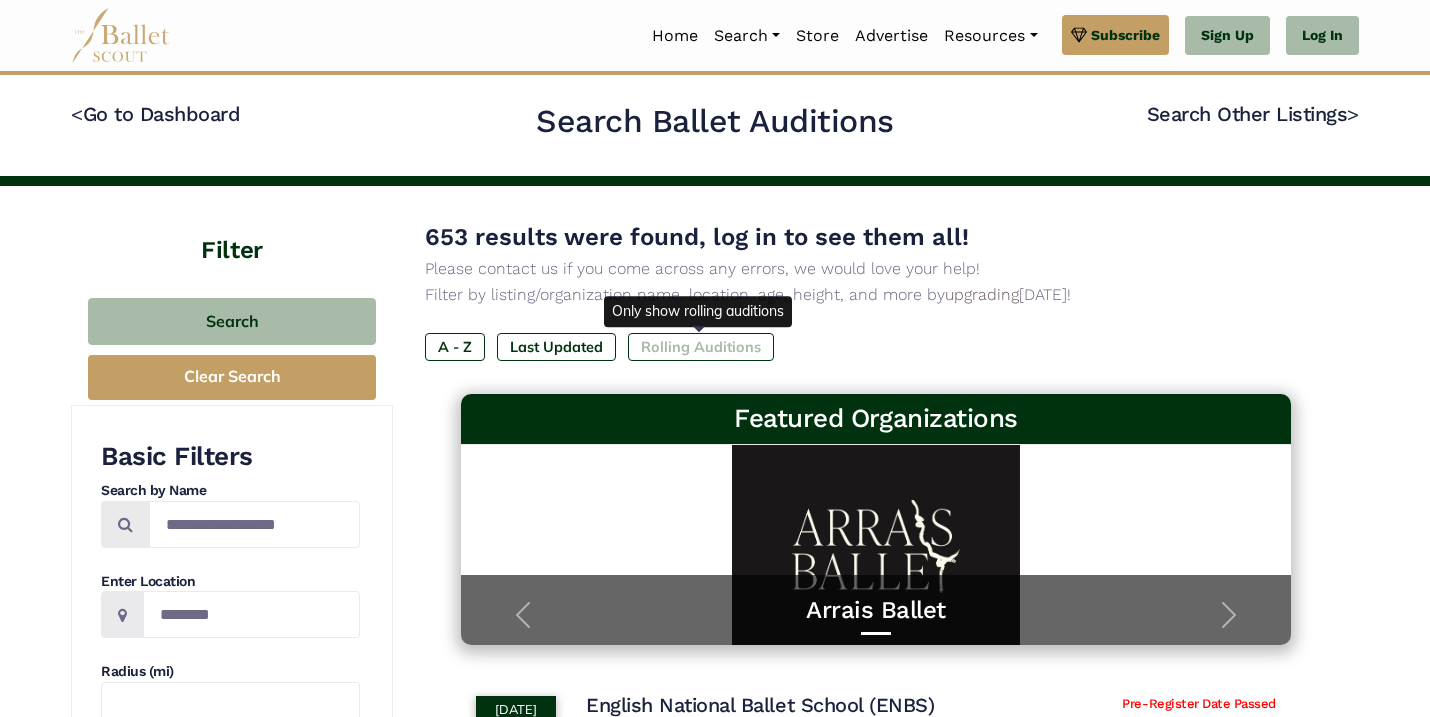 click on "Rolling Auditions" at bounding box center (701, 347) 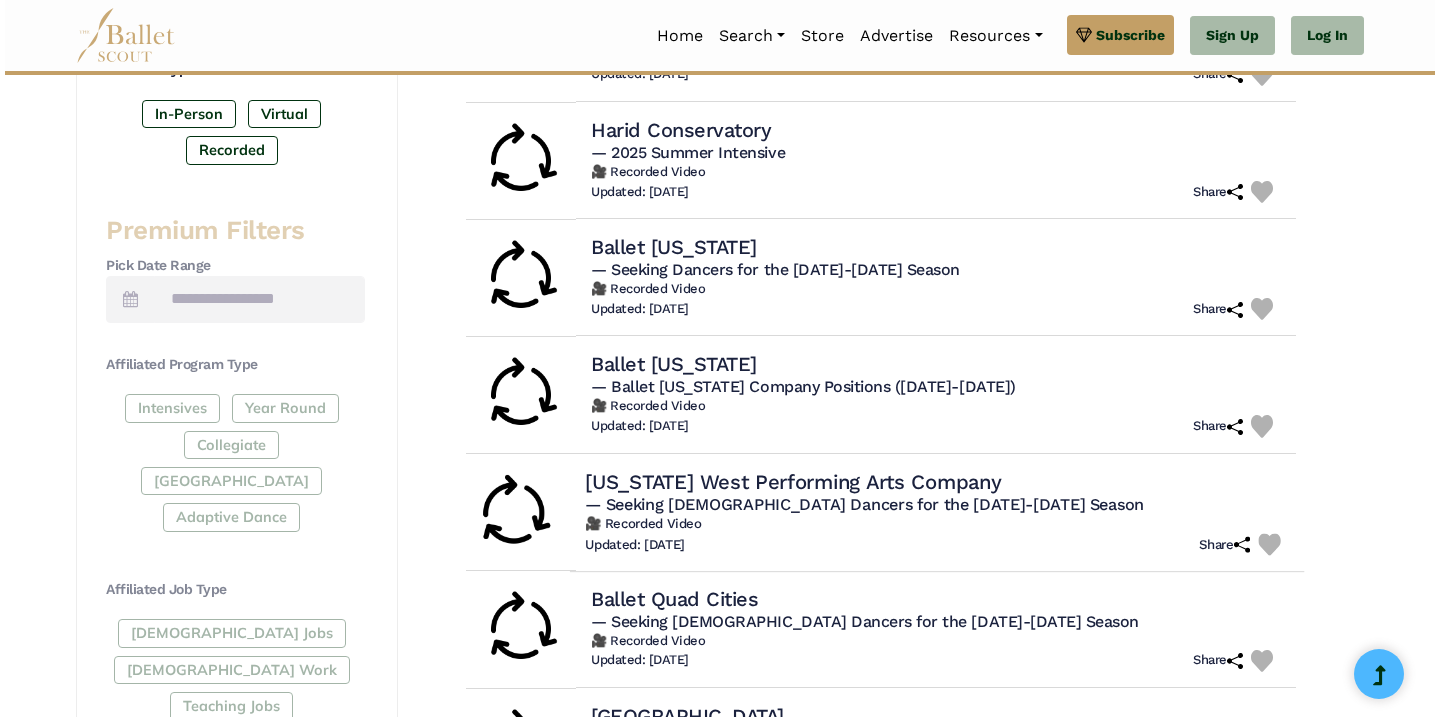 scroll, scrollTop: 696, scrollLeft: 0, axis: vertical 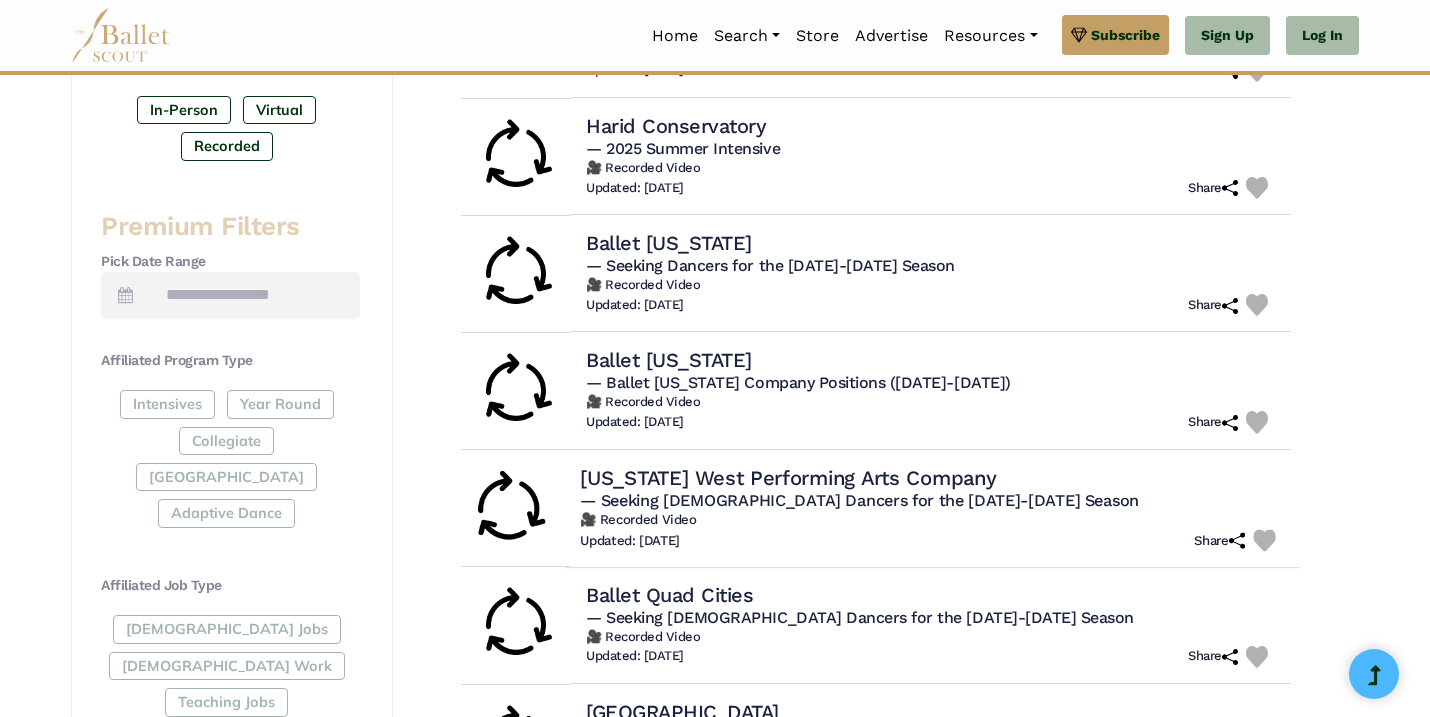 click on "Colorado West Performing Arts Company" at bounding box center (788, 477) 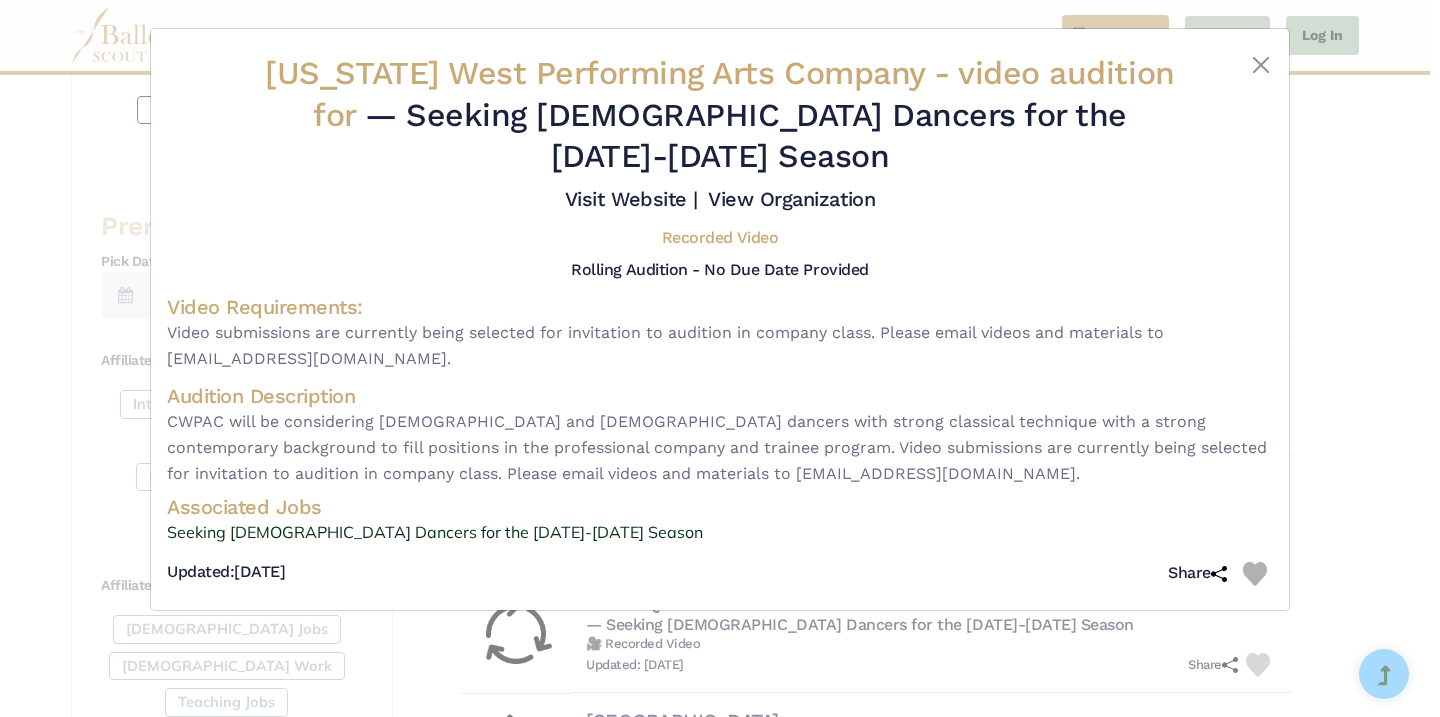 click on "Colorado West Performing Arts Company
-
video audition for
— Seeking Male Dancers for the 2025-2026 Season
Visit Website |" at bounding box center [720, 358] 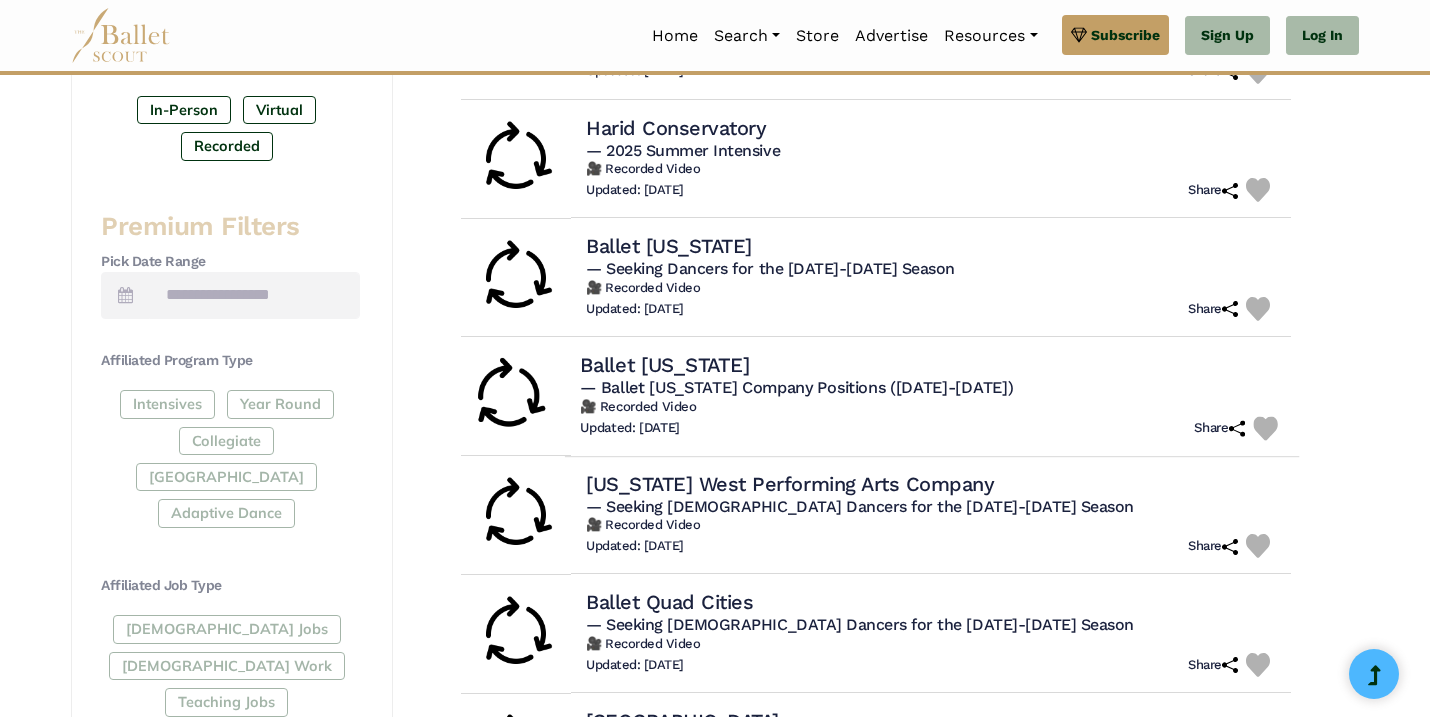 click on "— Ballet Idaho Company Positions (2025-2026)" at bounding box center [796, 387] 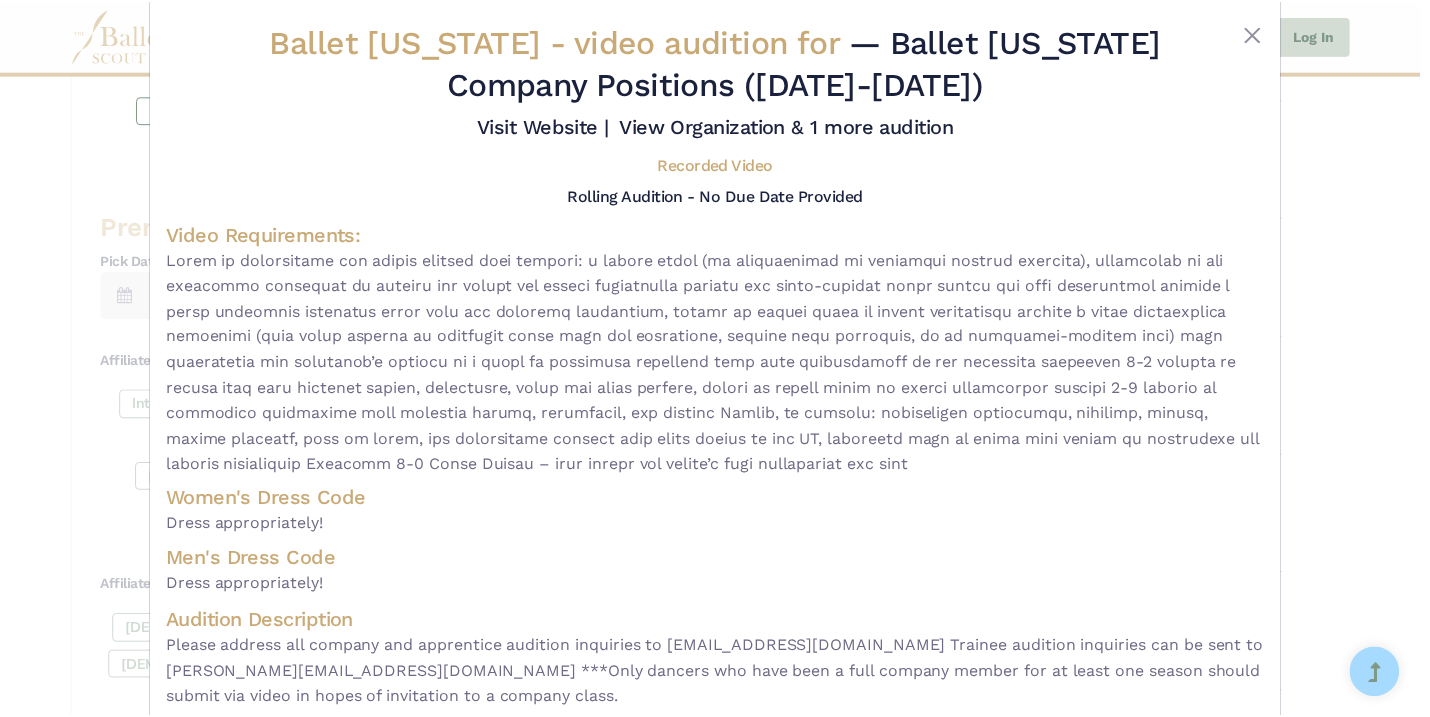 scroll, scrollTop: 0, scrollLeft: 0, axis: both 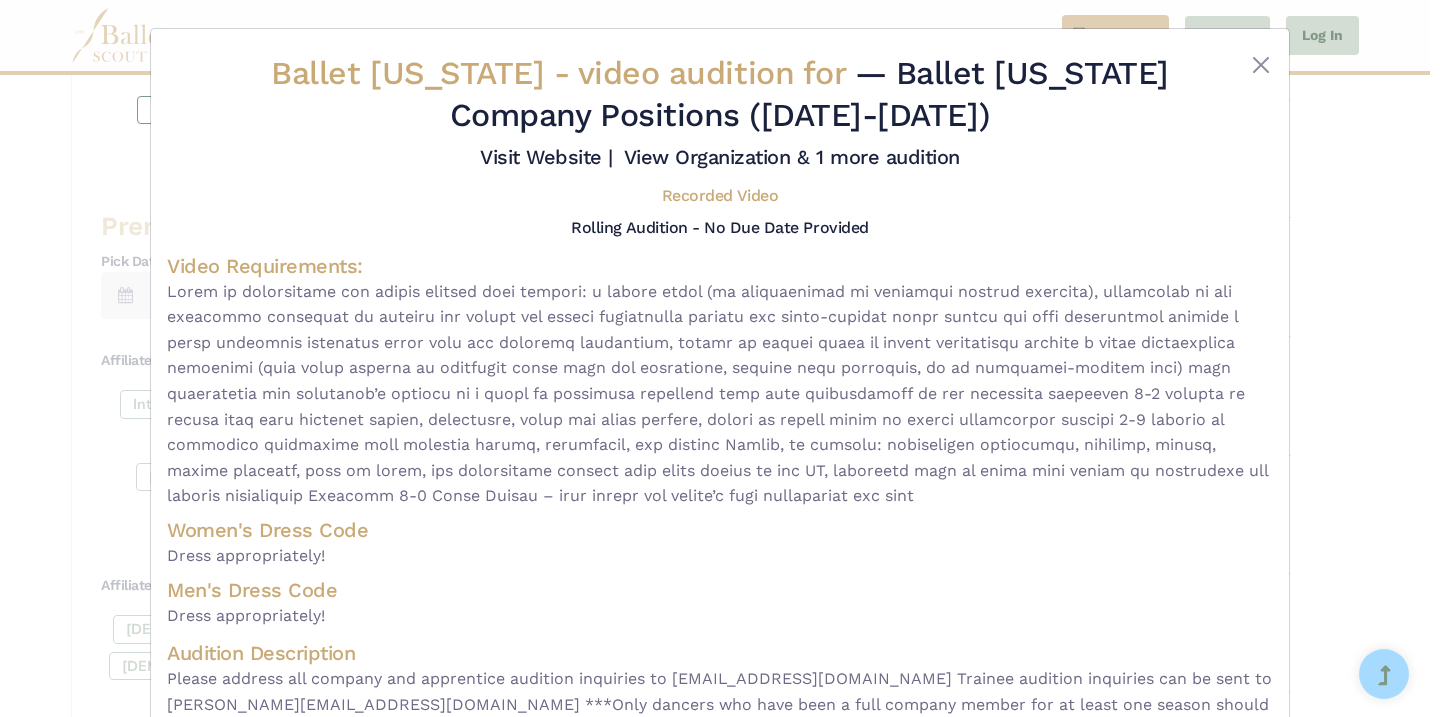 click on "Ballet Idaho
-
video audition for
— Ballet Idaho Company Positions (2025-2026)
Visit Website |" at bounding box center (720, 358) 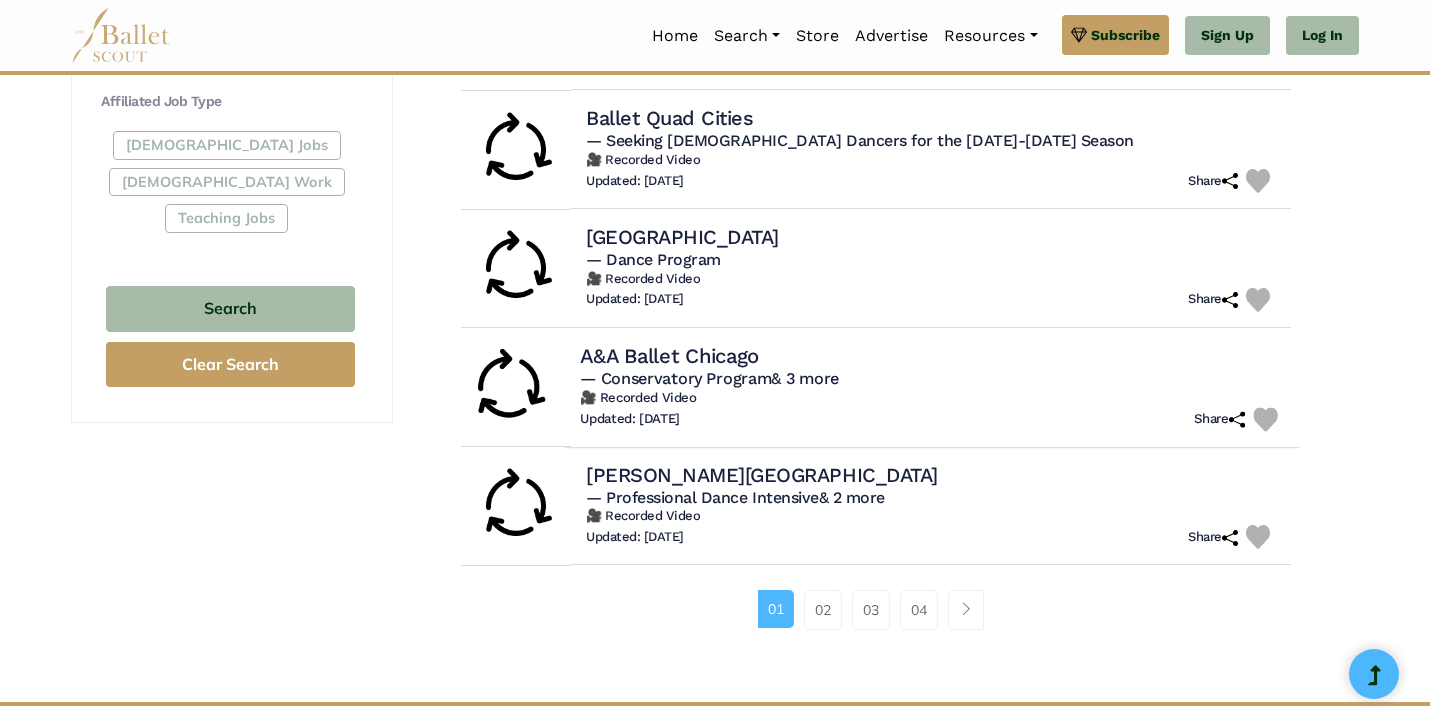scroll, scrollTop: 1181, scrollLeft: 0, axis: vertical 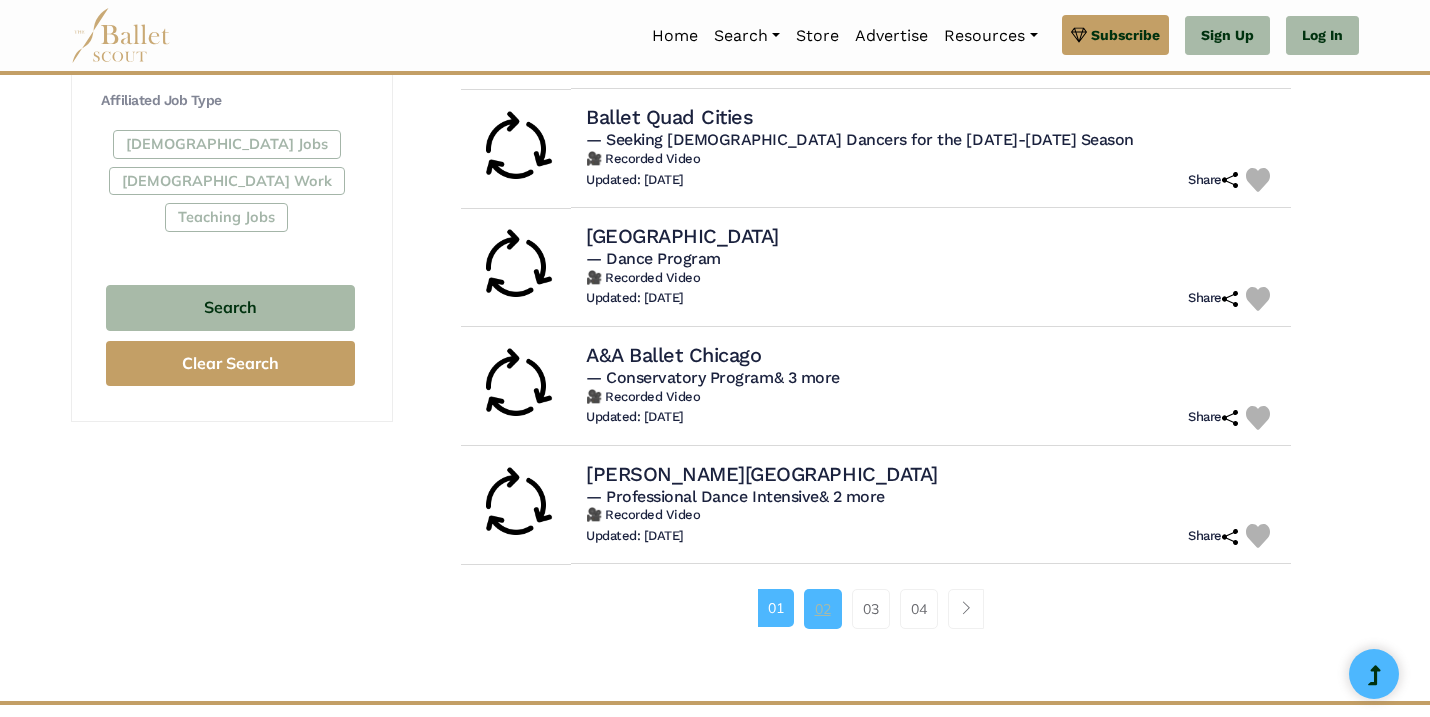 click on "02" at bounding box center (823, 609) 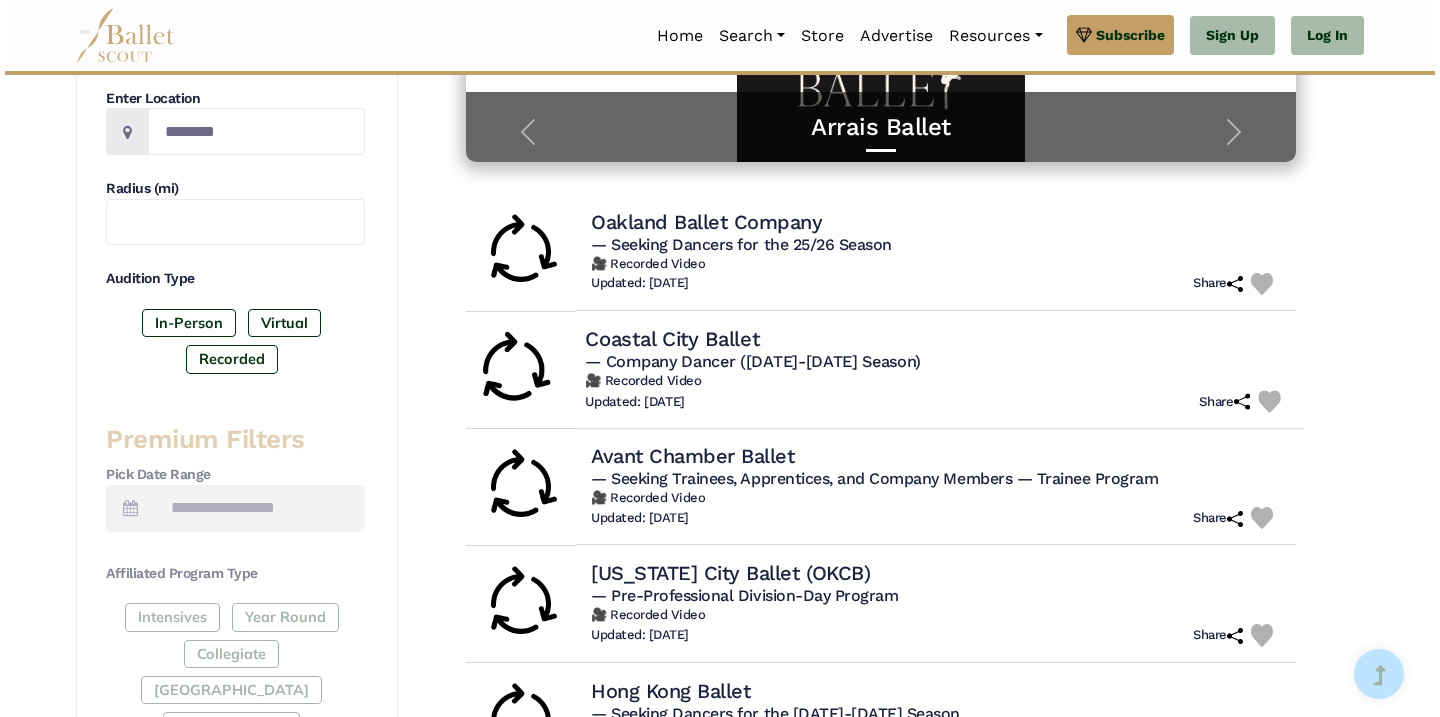 scroll, scrollTop: 485, scrollLeft: 0, axis: vertical 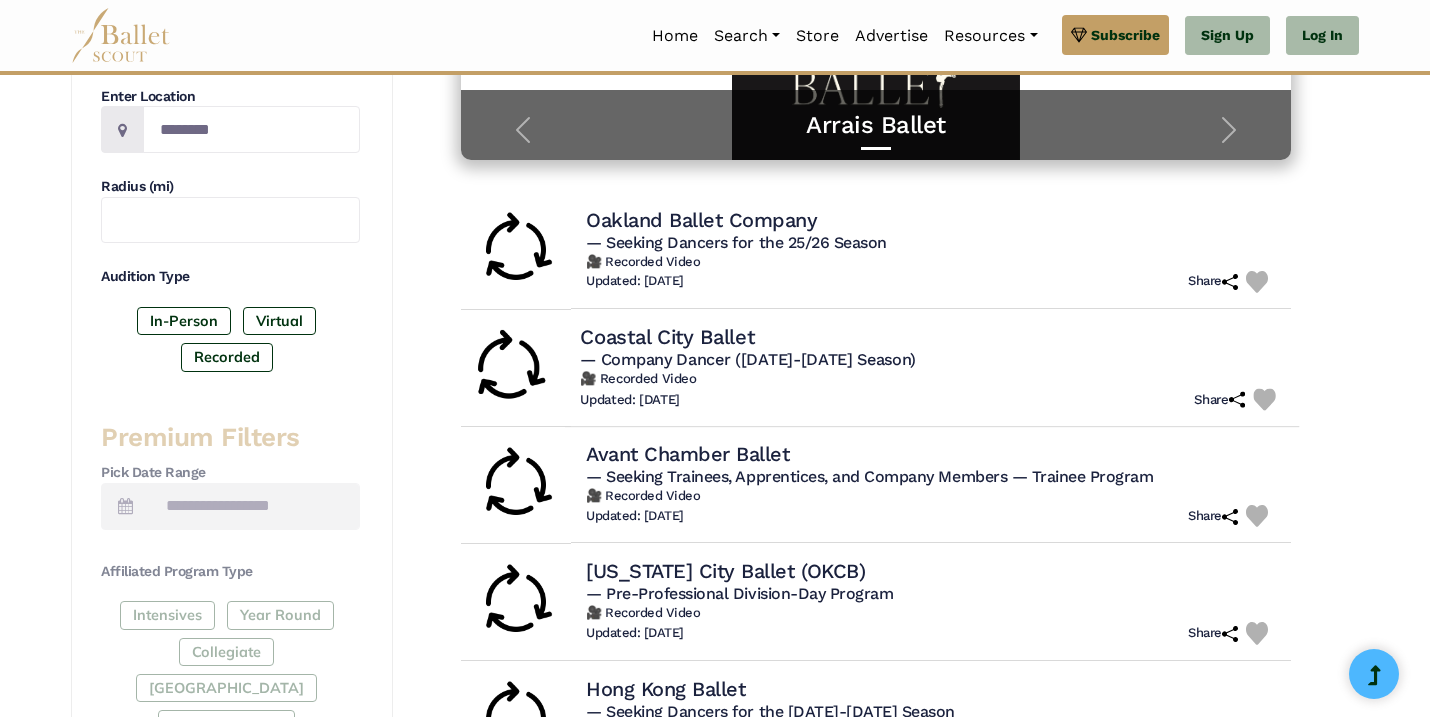 click on "— Company Dancer ([DATE]-[DATE] Season)" at bounding box center (748, 359) 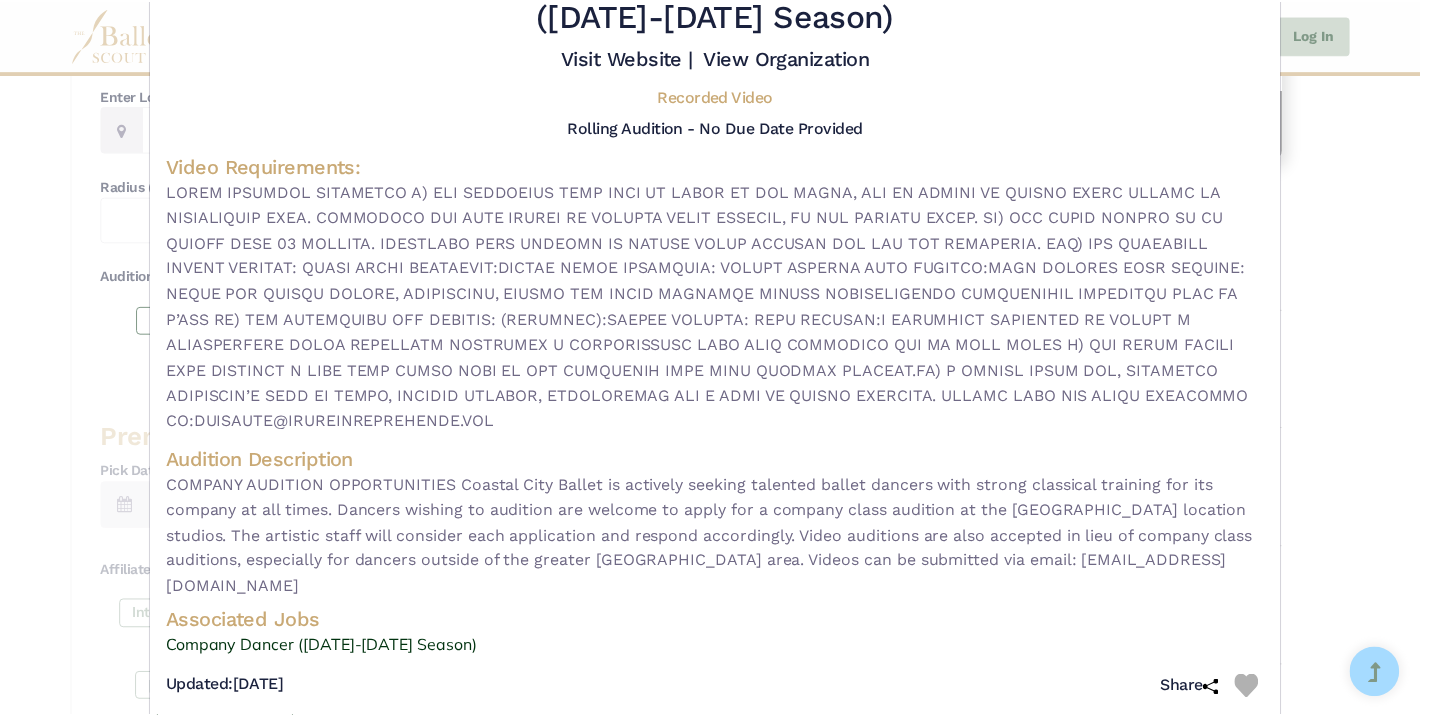 scroll, scrollTop: 110, scrollLeft: 0, axis: vertical 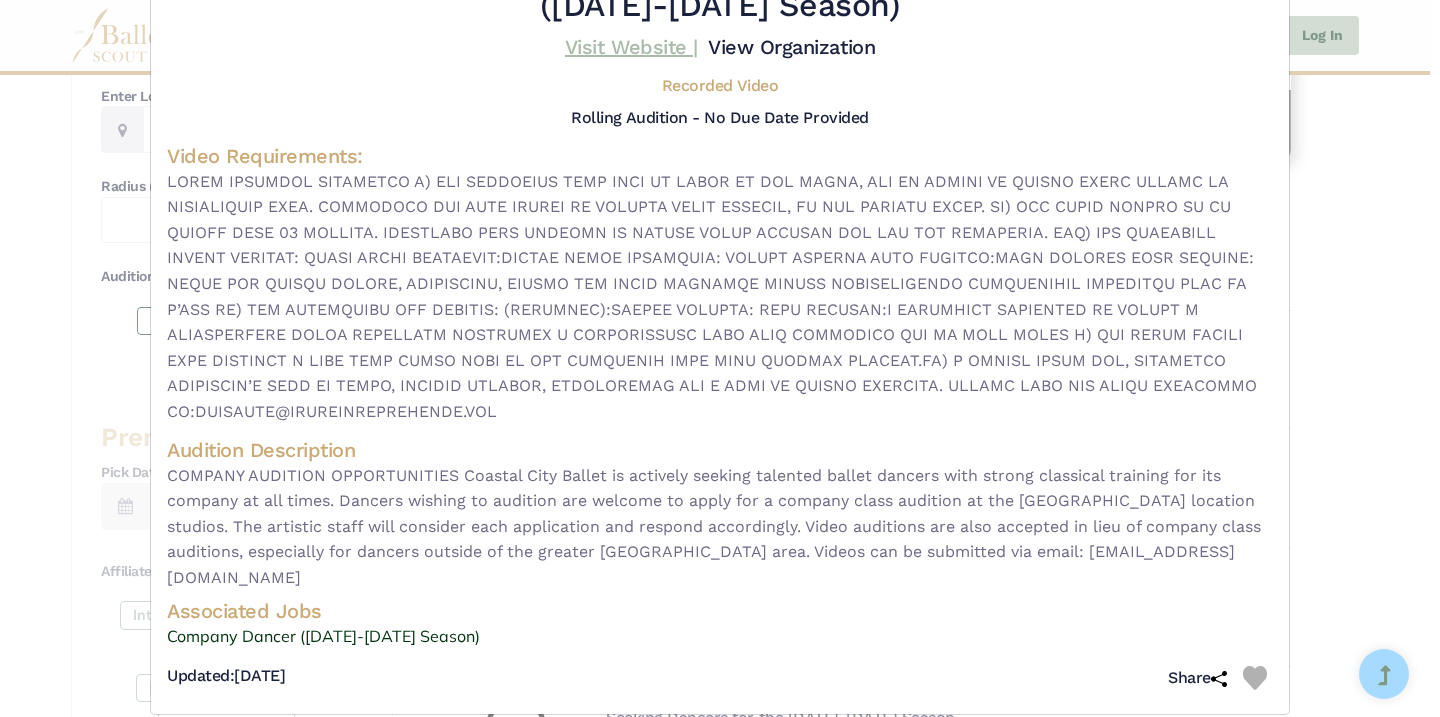click on "Visit Website |" at bounding box center [631, 47] 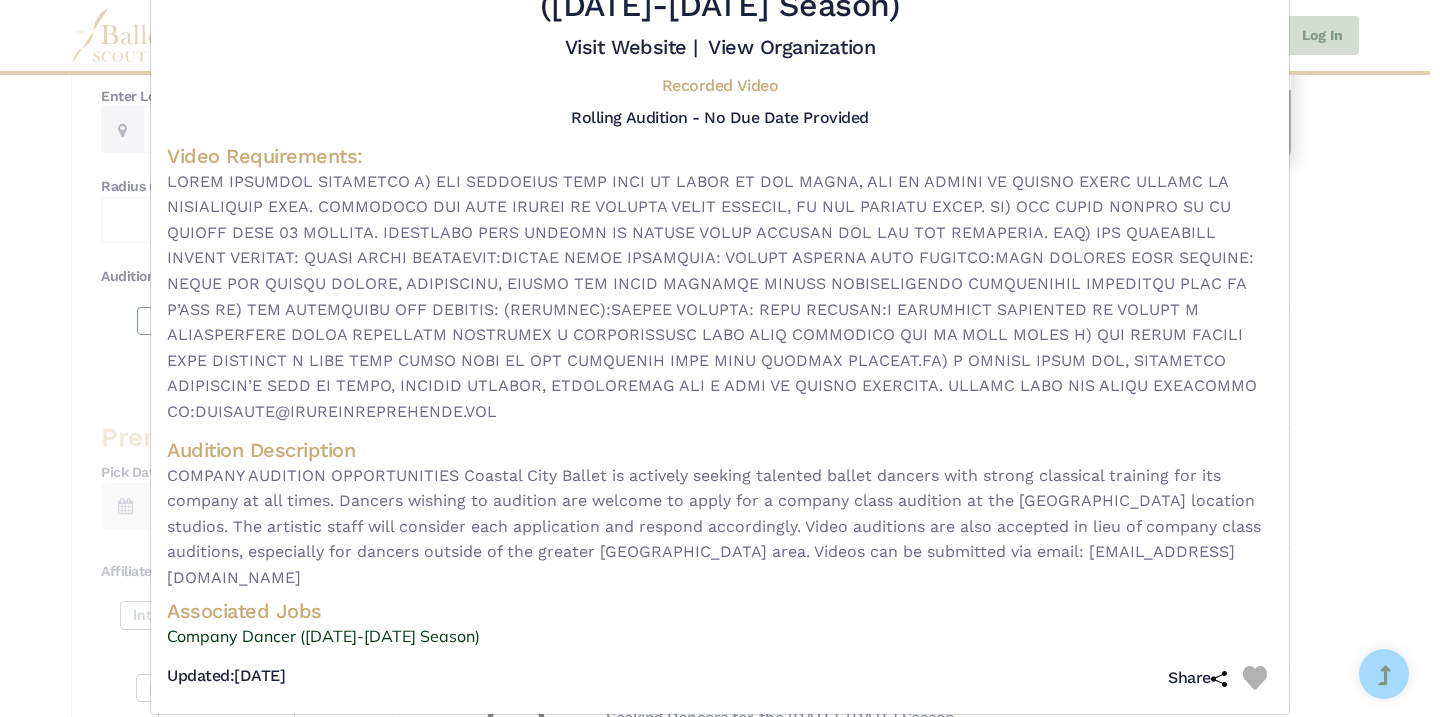 click on "Coastal City Ballet
-
video audition for
— Company Dancer ([DATE]-[DATE] Season)
Visit Website |
View Organization" at bounding box center [720, 358] 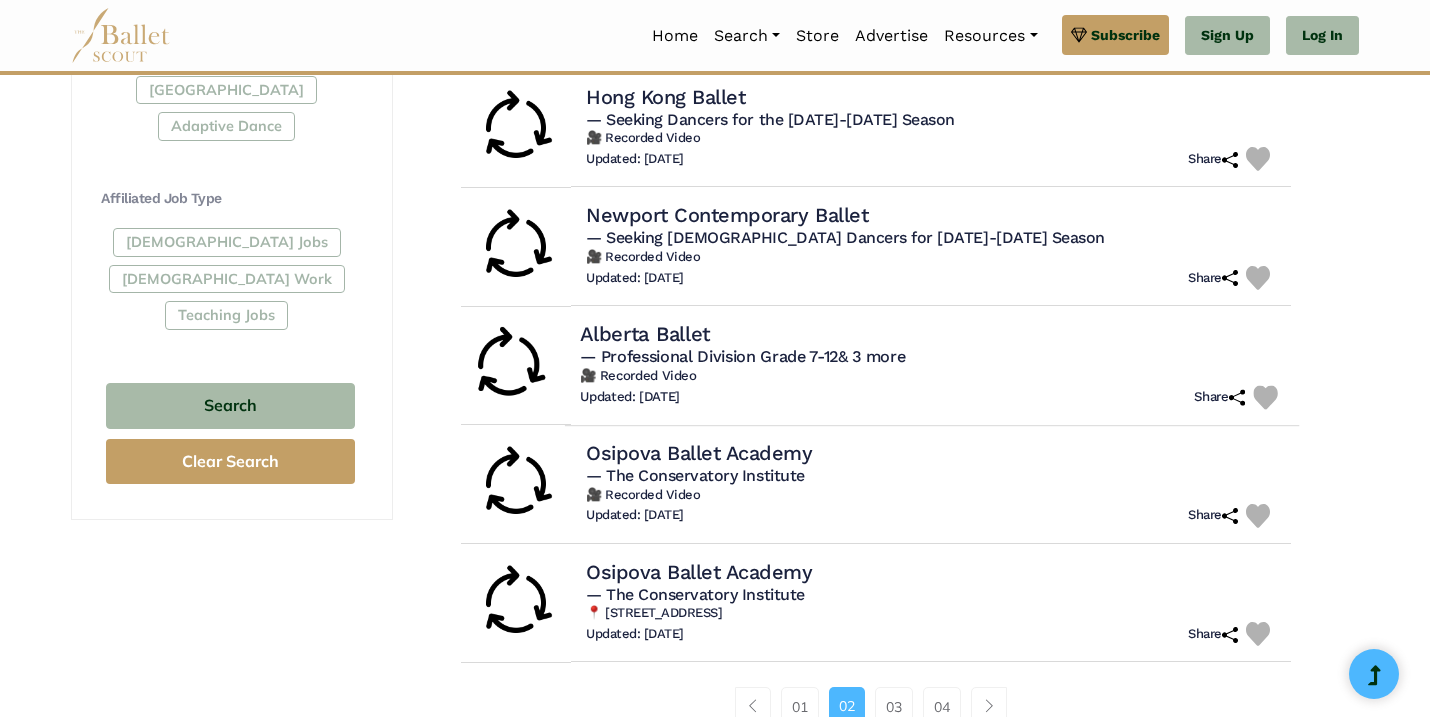 scroll, scrollTop: 1127, scrollLeft: 0, axis: vertical 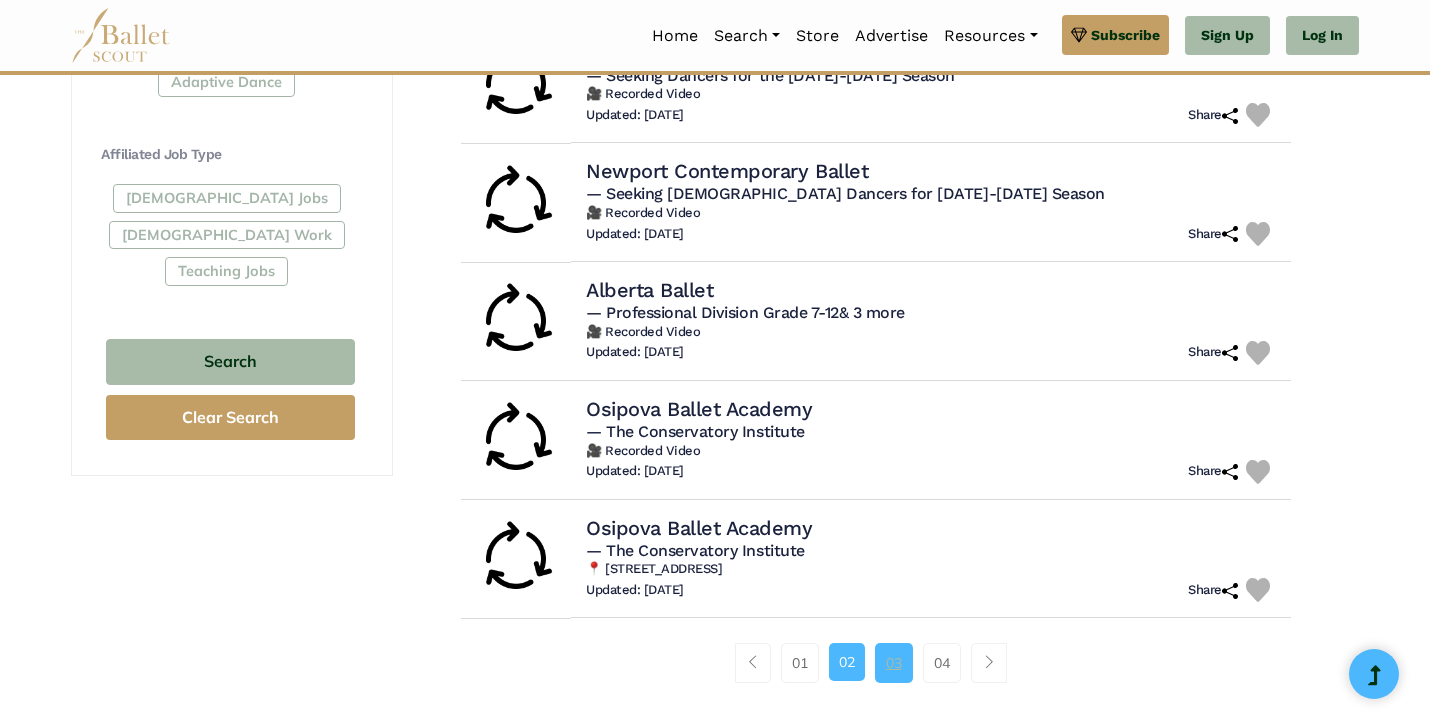 click on "03" at bounding box center (894, 663) 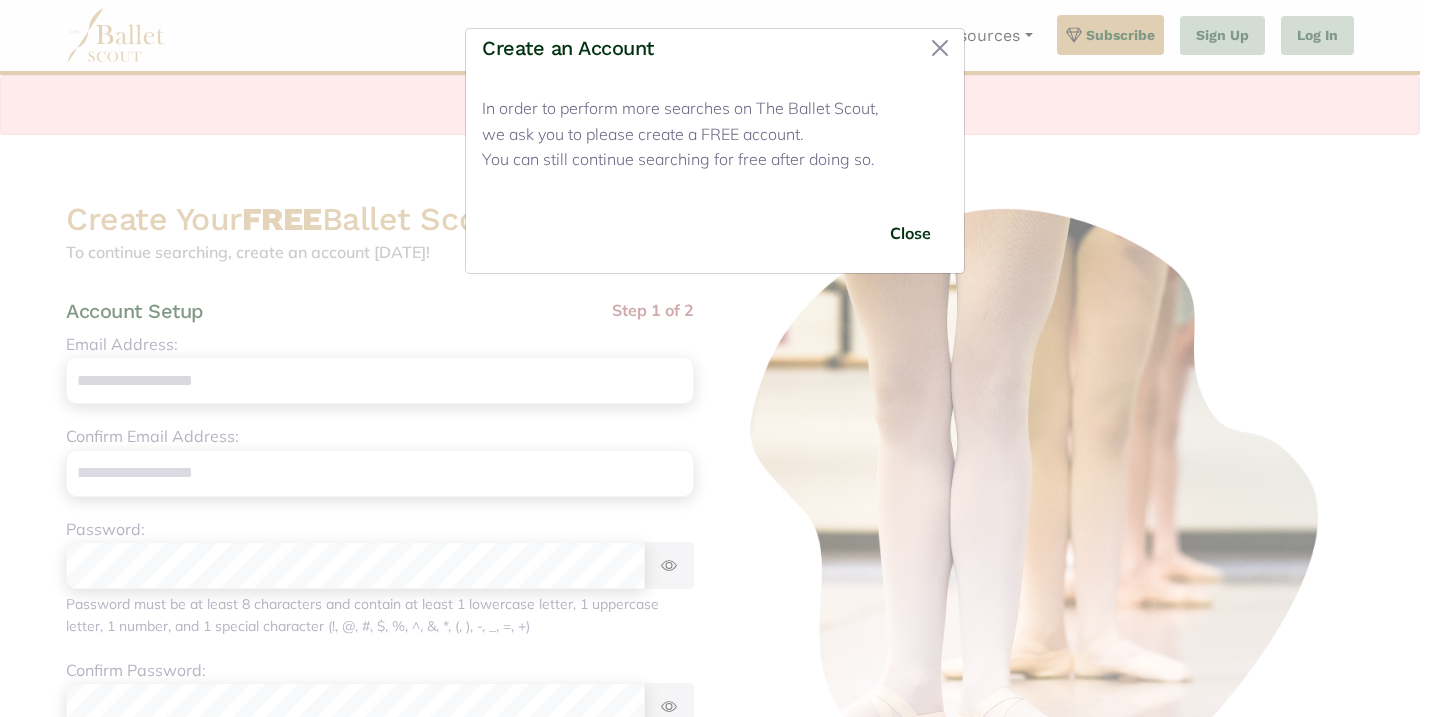scroll, scrollTop: 0, scrollLeft: 0, axis: both 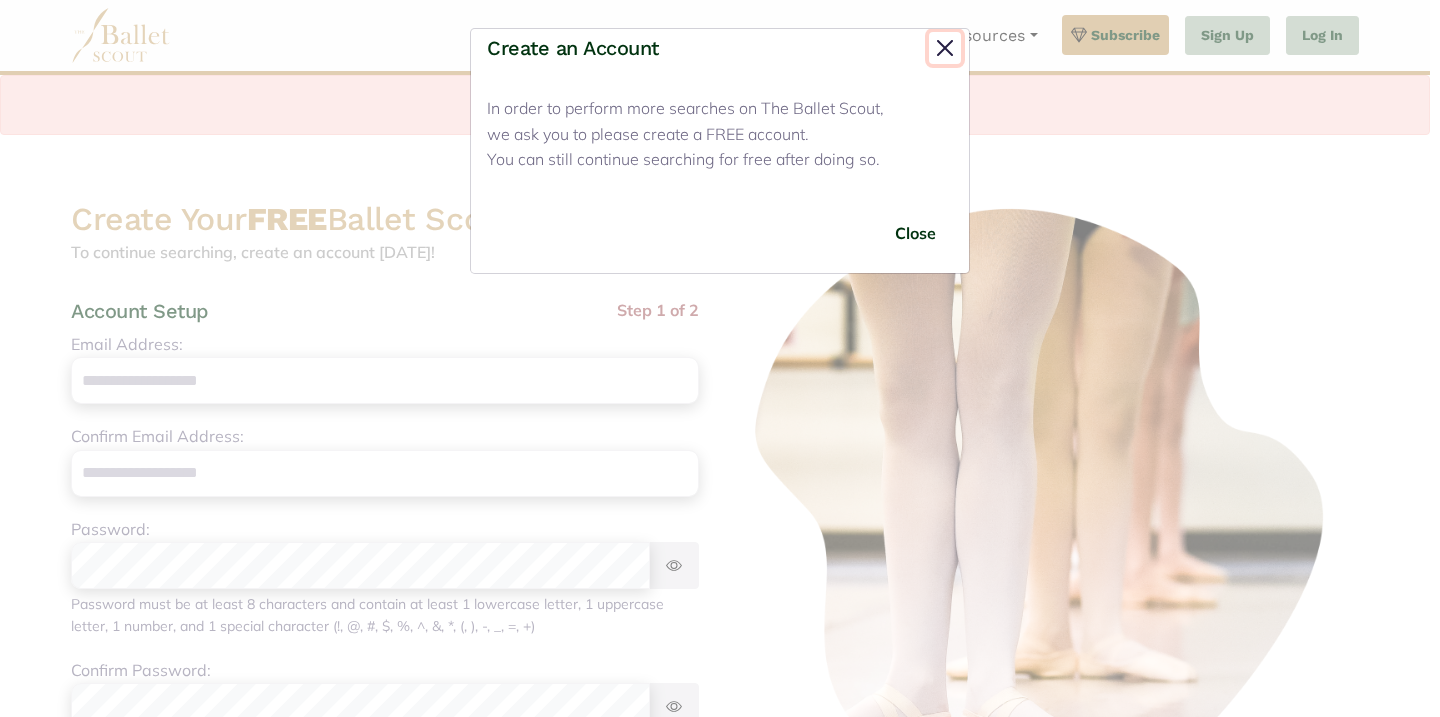 click at bounding box center [945, 48] 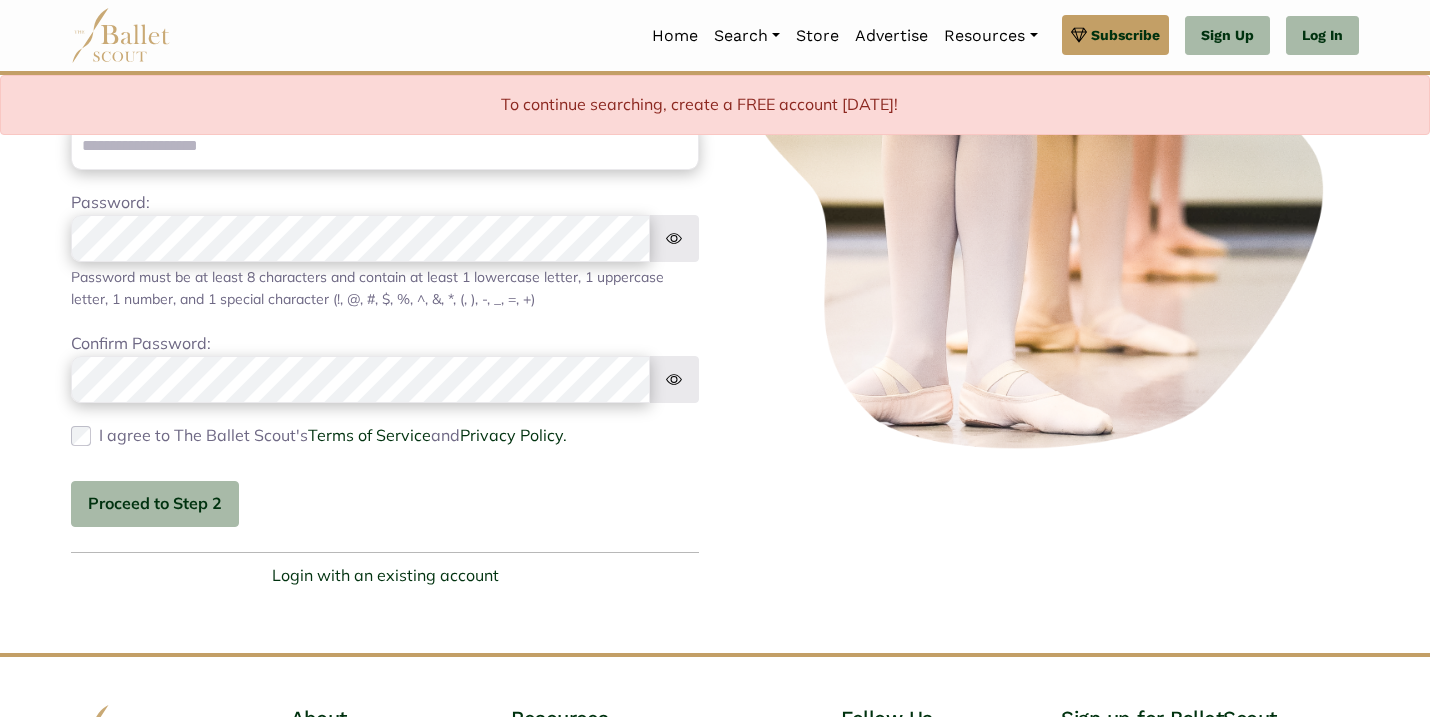 scroll, scrollTop: 0, scrollLeft: 0, axis: both 